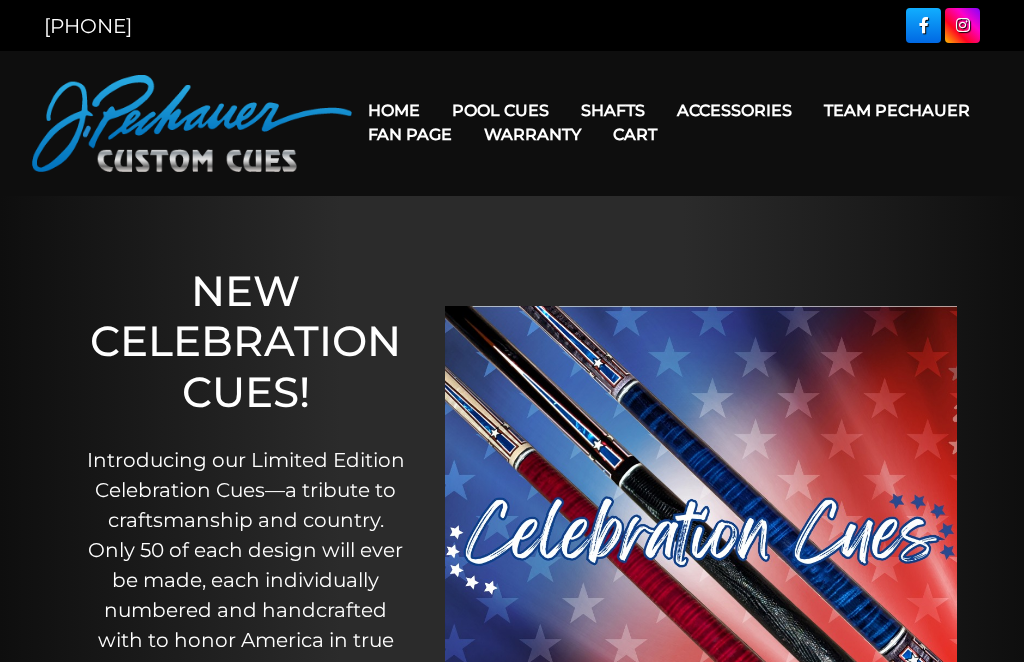 scroll, scrollTop: 0, scrollLeft: 0, axis: both 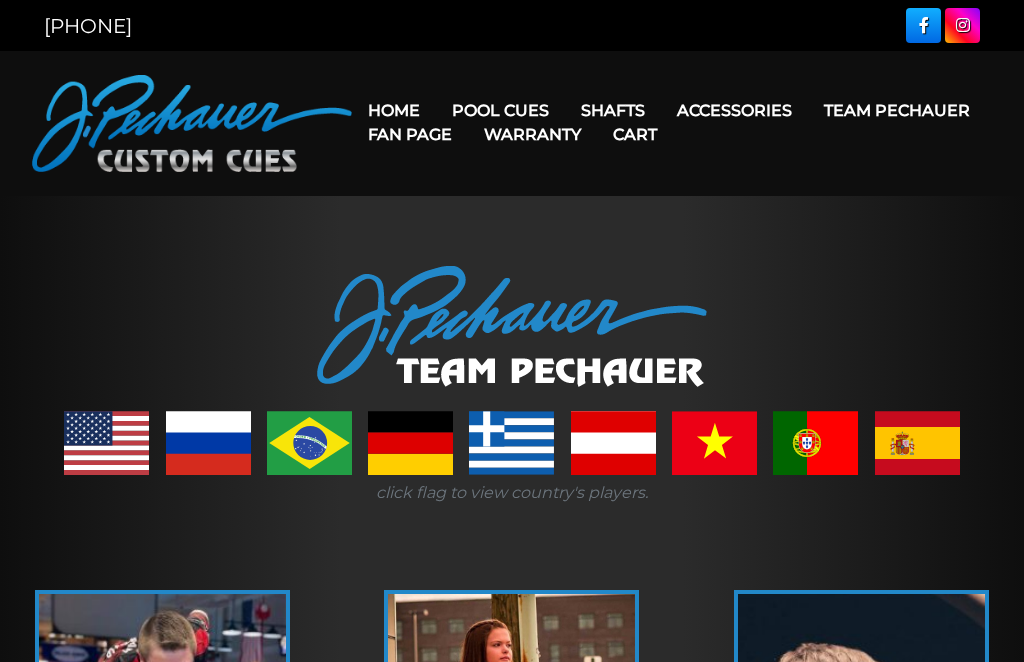 click on "Break & Jump Cues" at bounding box center [561, 366] 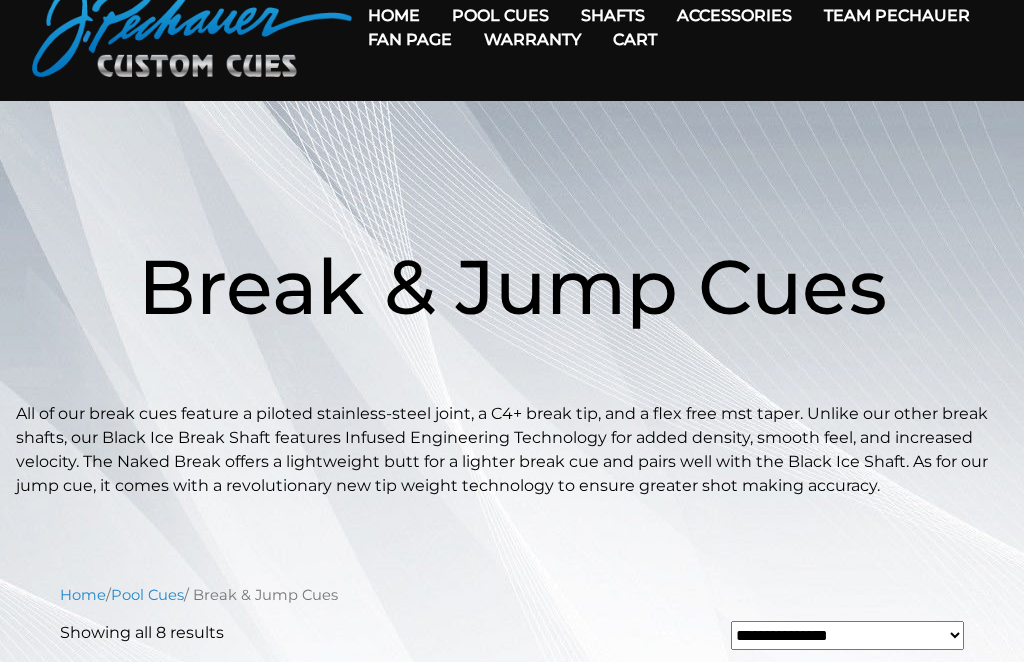 scroll, scrollTop: 0, scrollLeft: 0, axis: both 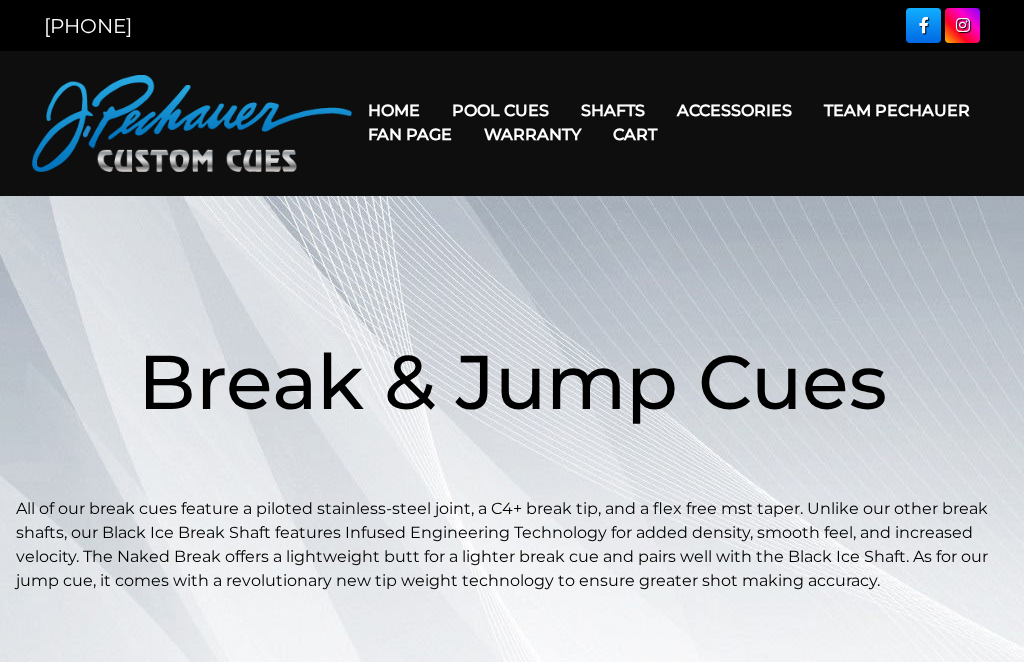 click on "Team Pechauer" at bounding box center [897, 110] 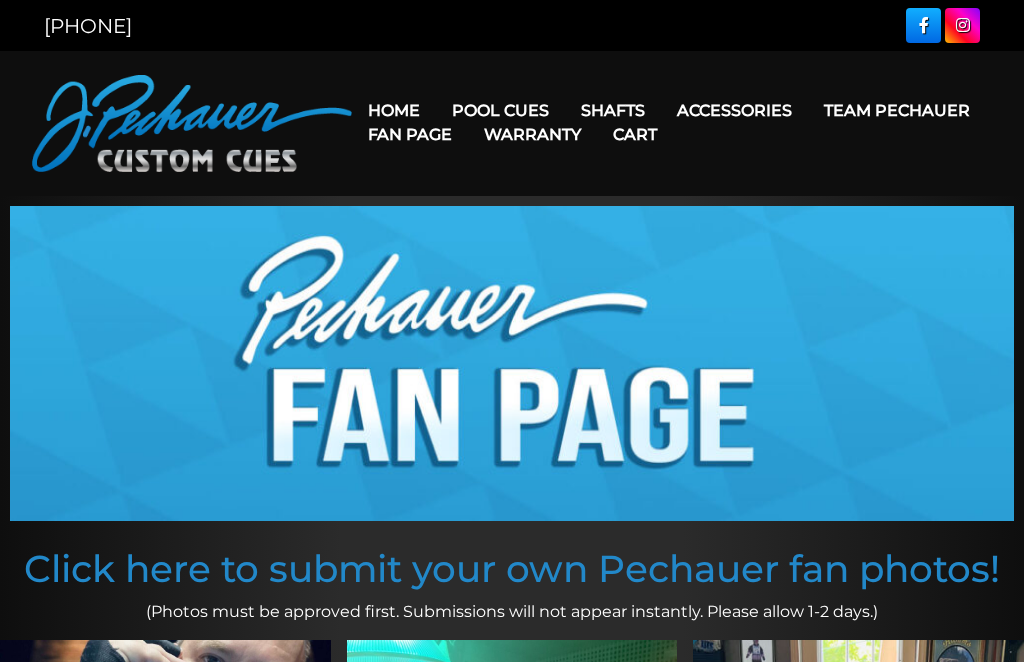 scroll, scrollTop: 0, scrollLeft: 0, axis: both 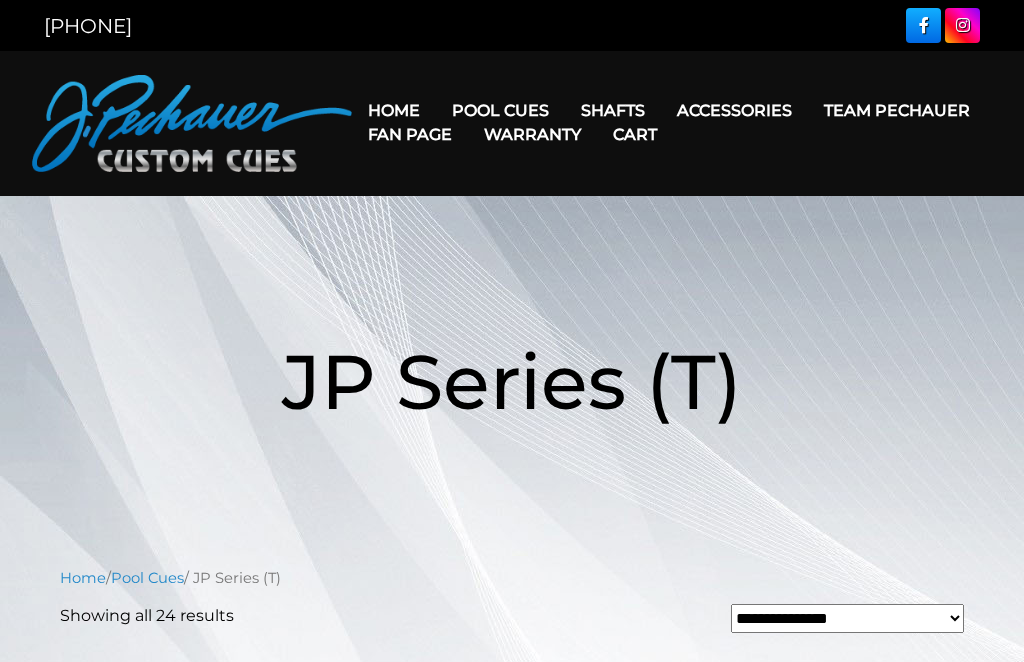 click on "Pro Series (R) – NEW" at bounding box center (561, 196) 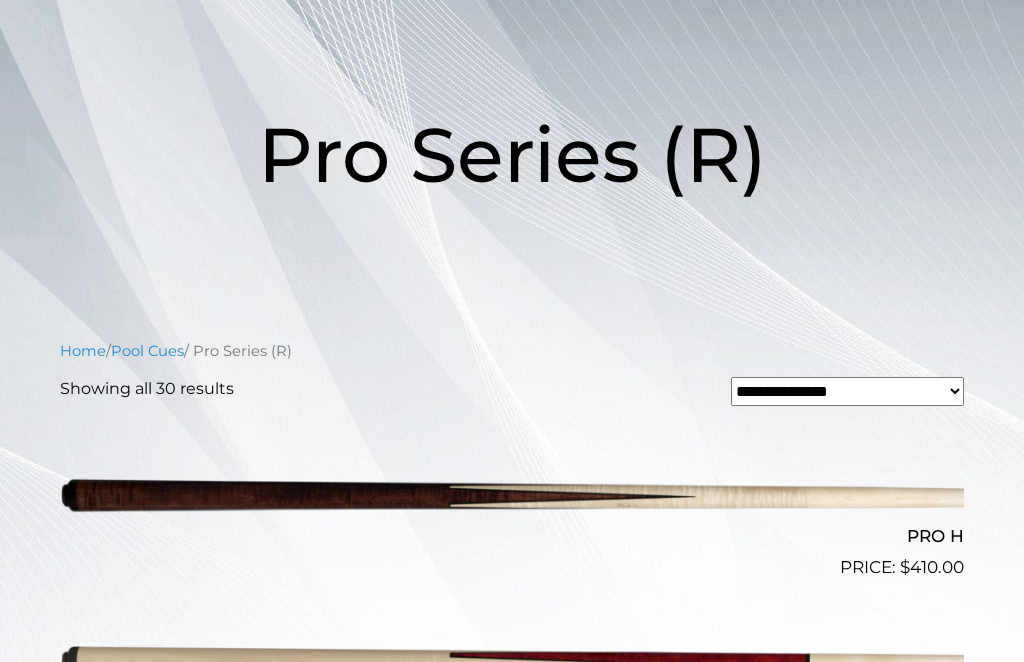 scroll, scrollTop: 0, scrollLeft: 0, axis: both 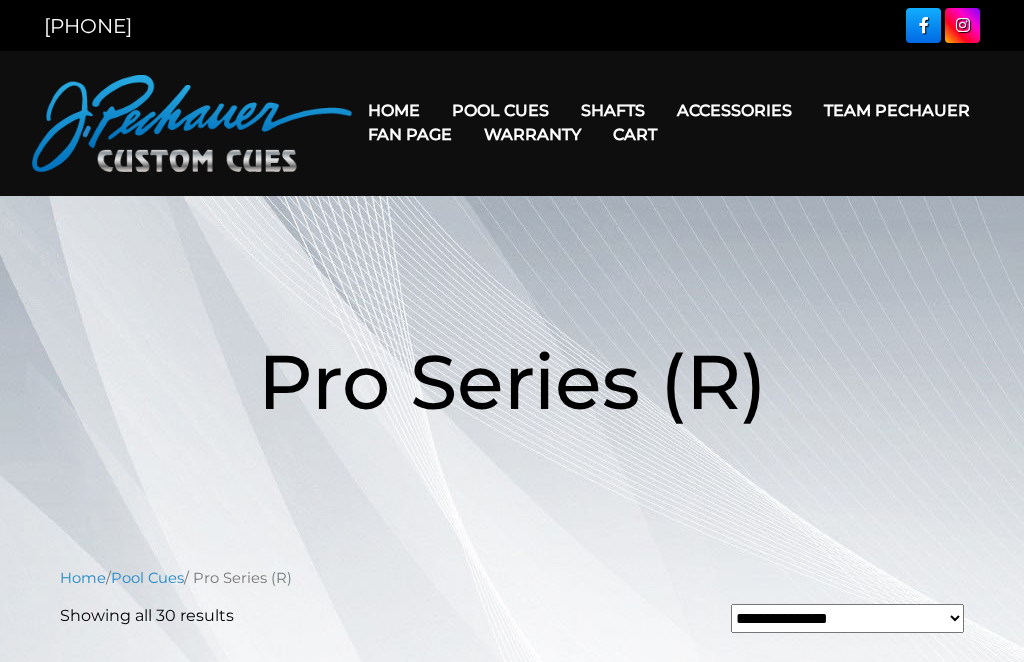 click on "Retired Cues" at bounding box center [561, 337] 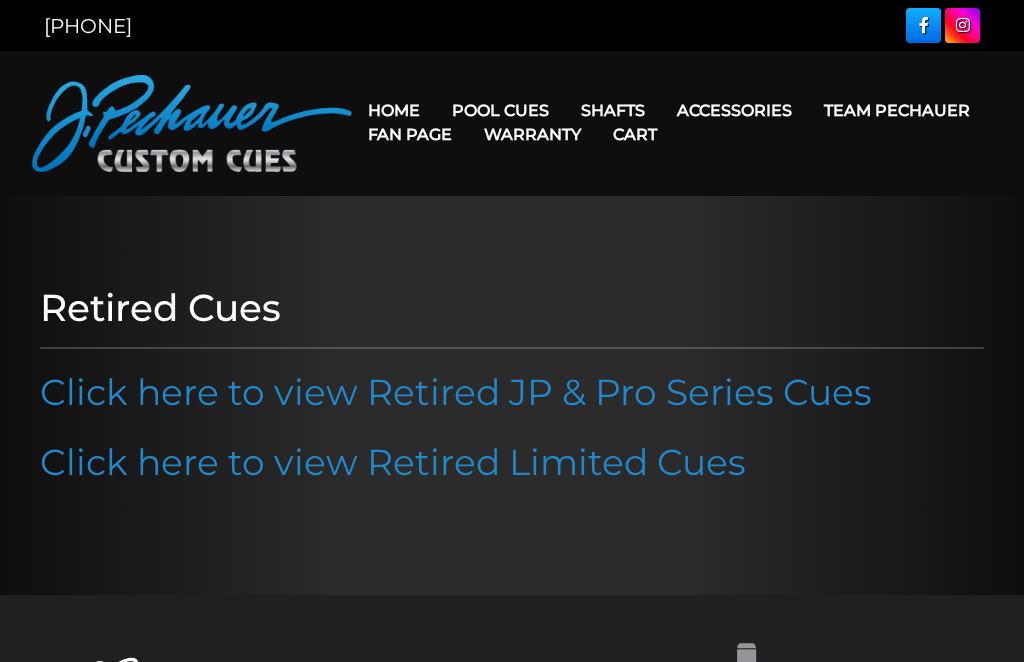 scroll, scrollTop: 0, scrollLeft: 0, axis: both 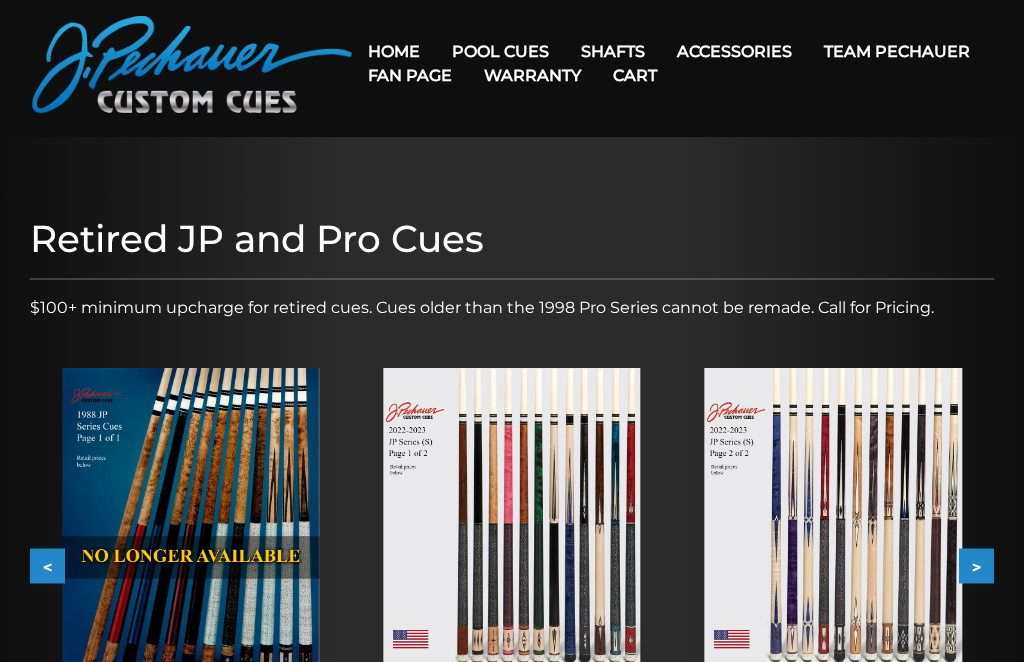 click on "<" at bounding box center (47, 565) 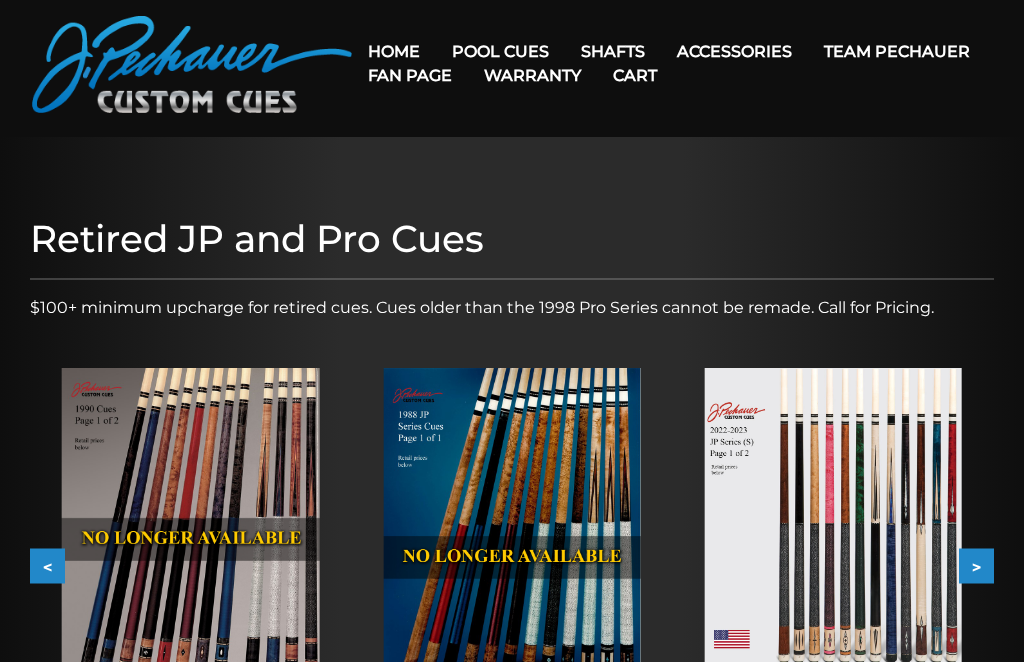 click on "<" at bounding box center (47, 565) 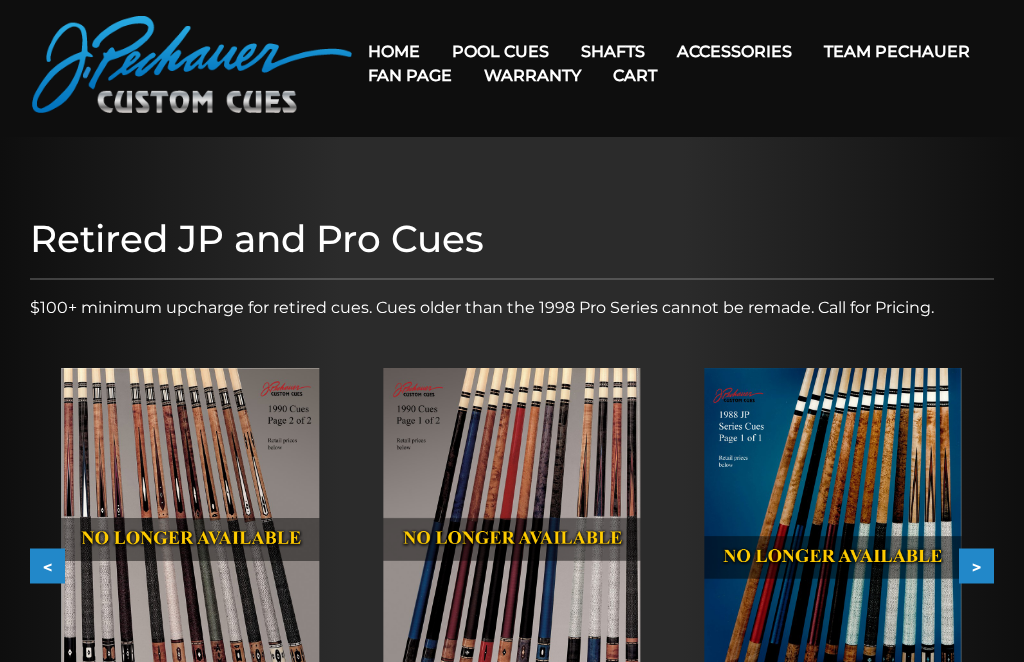 click on ">" at bounding box center [976, 565] 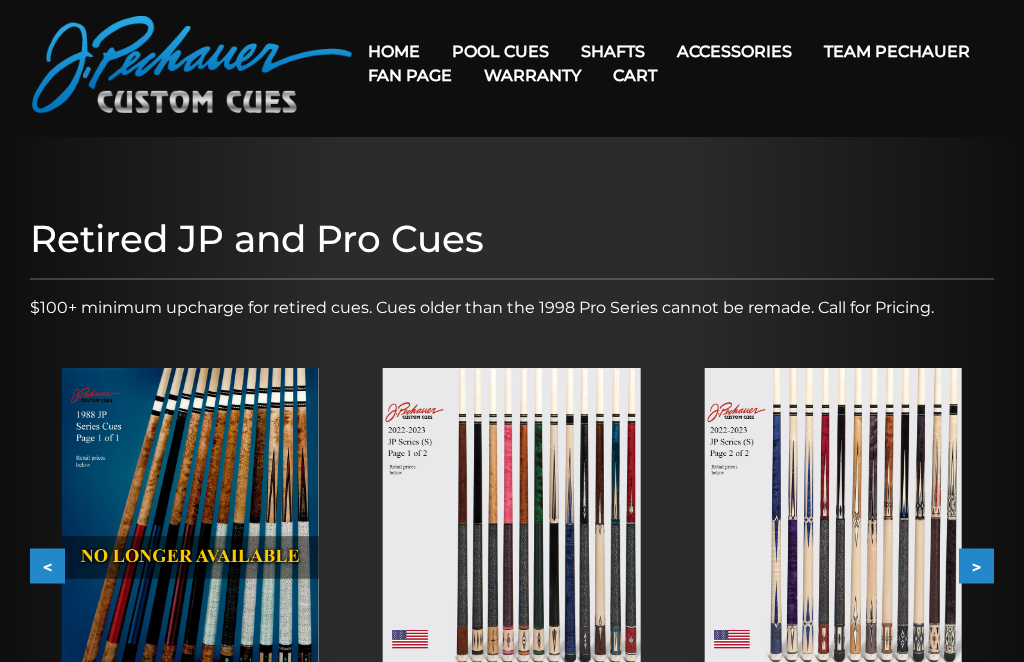 click on ">" at bounding box center [976, 565] 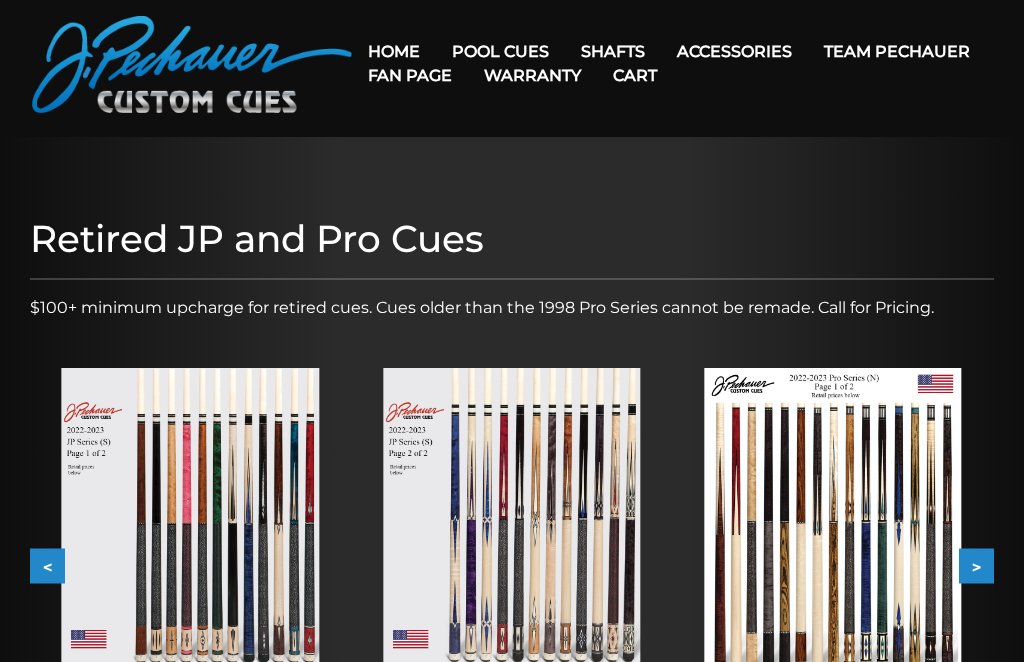 click on ">" at bounding box center (976, 565) 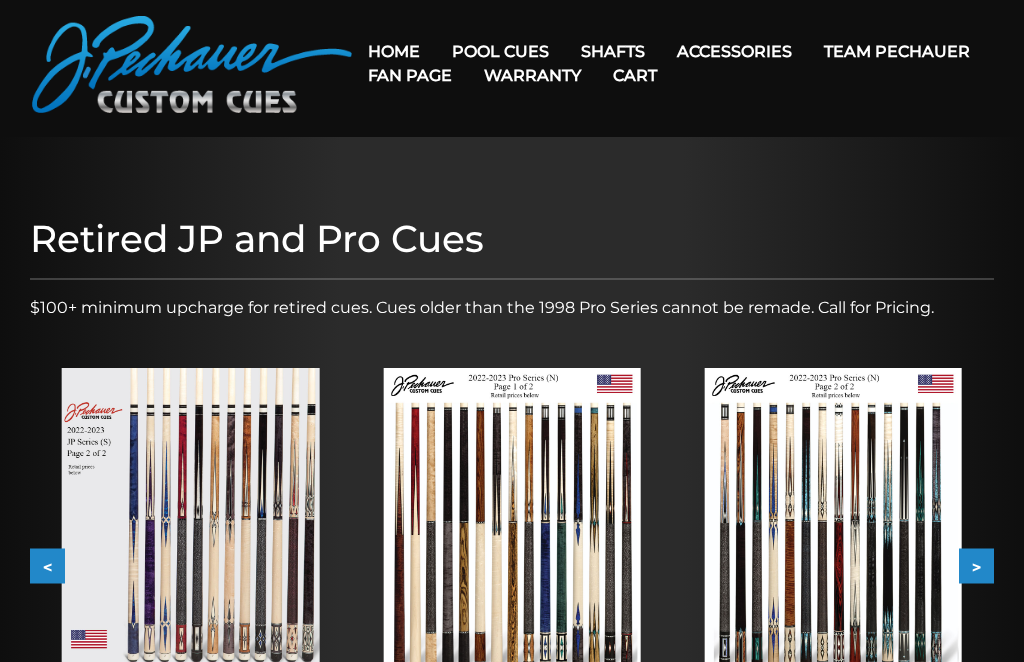 click on ">" at bounding box center (976, 565) 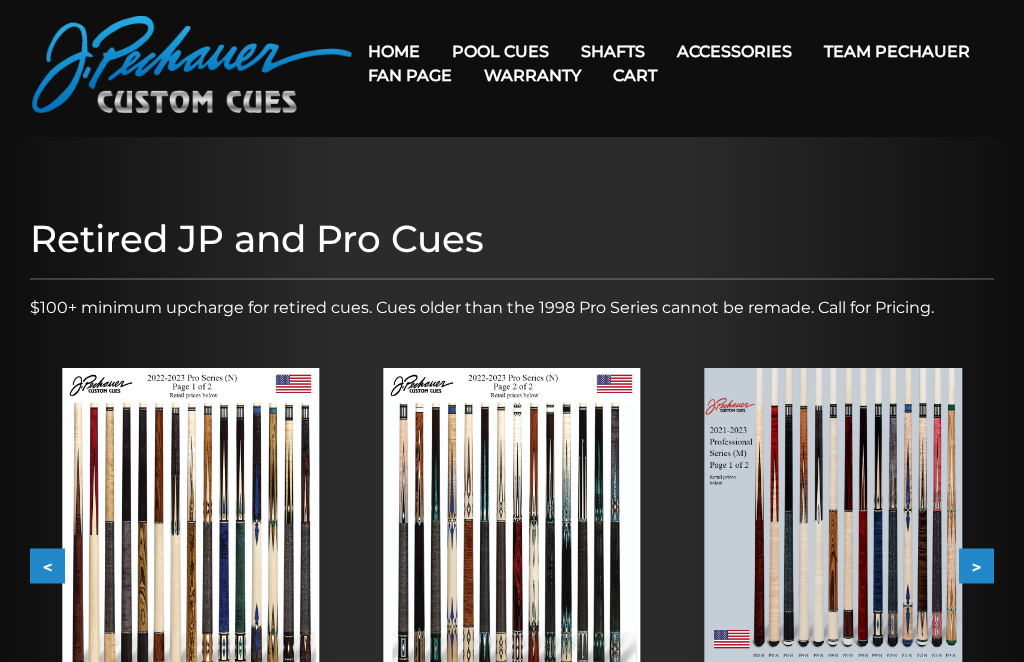 click on ">" at bounding box center (976, 565) 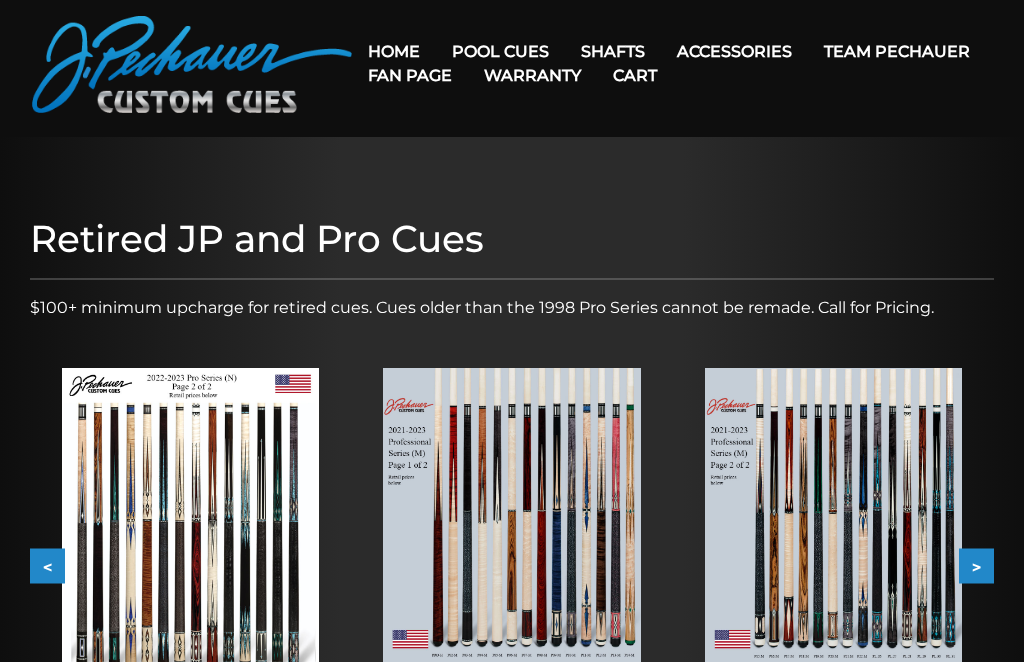 click at bounding box center [512, 506] 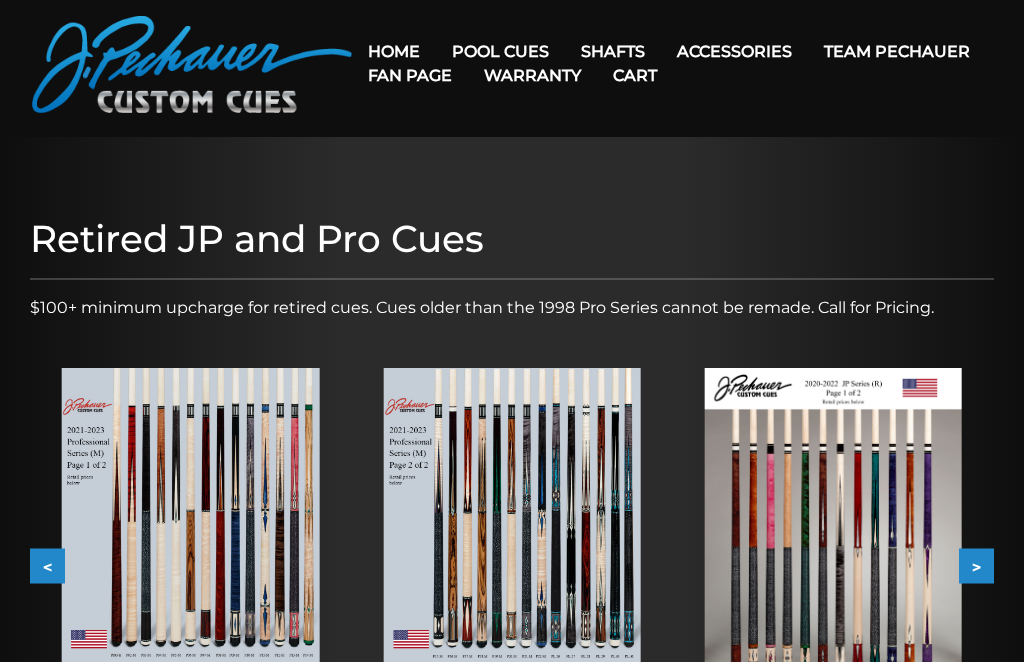 click on "<" at bounding box center (47, 565) 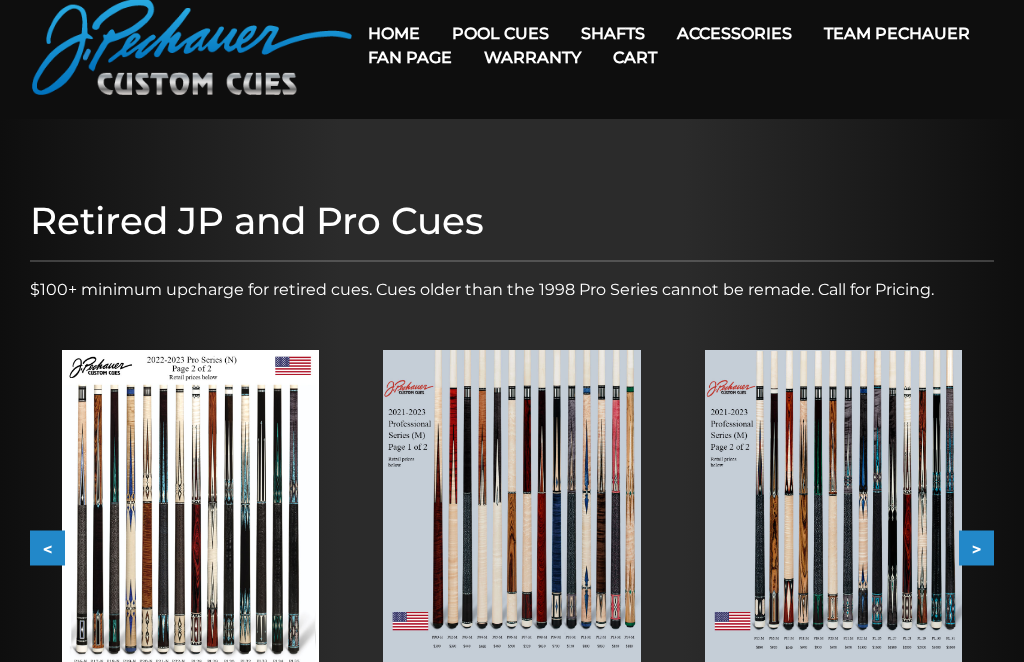 scroll, scrollTop: 78, scrollLeft: 0, axis: vertical 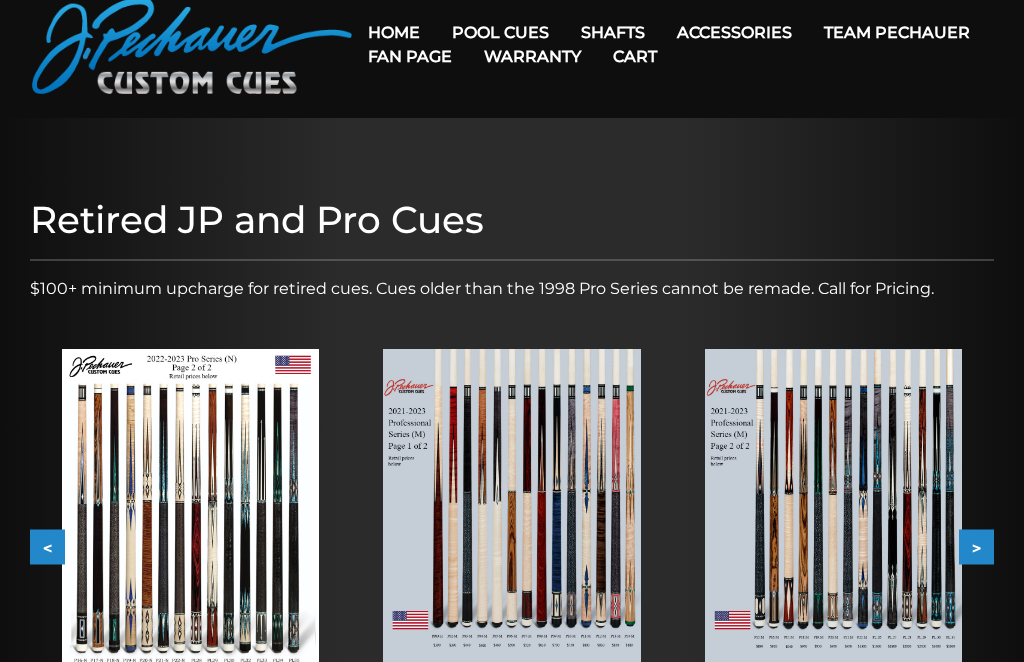 click on "Retired JP and Pro Cues
$100+ minimum upcharge for retired cues. Cues older than the 1998 Pro Series cannot be remade. Call for Pricing.
< > slide  7 to 9   of 53
[YEAR]-[YEAR] 1  of 2
[YEAR]-[YEAR] 2  of 2
[YEAR]-[YEAR] 1  of 2
[YEAR]-[YEAR] 2  of 2
[YEAR]-[YEAR] 1  of 2
[YEAR]-[YEAR] 2  of 2
[YEAR]-[YEAR] 1  of 2
[YEAR]-[YEAR] 2  of 2
[YEAR]-[YEAR] 1  of 2
[YEAR]-[YEAR] 2  of 2
[YEAR]-[YEAR] 1  of 2
[YEAR]-[YEAR] 2  of 2
[YEAR]-[YEAR] 1  of 2
[YEAR]-[YEAR] 2  of 2
[YEAR]-[YEAR]
[YEAR]-[YEAR]    1 of 2
[YEAR]-[YEAR]     2 of 2
[YEAR]-[YEAR]
[YEAR]
[YEAR] 1 of 2
[YEAR] 2 of 2" at bounding box center [512, 487] 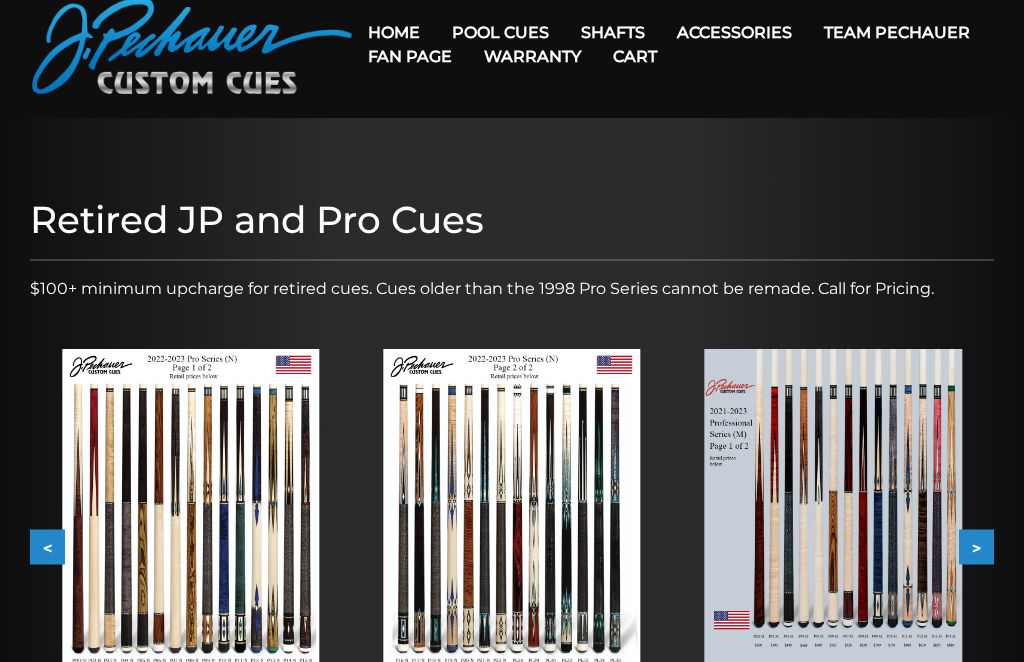 click on "<" at bounding box center [47, 546] 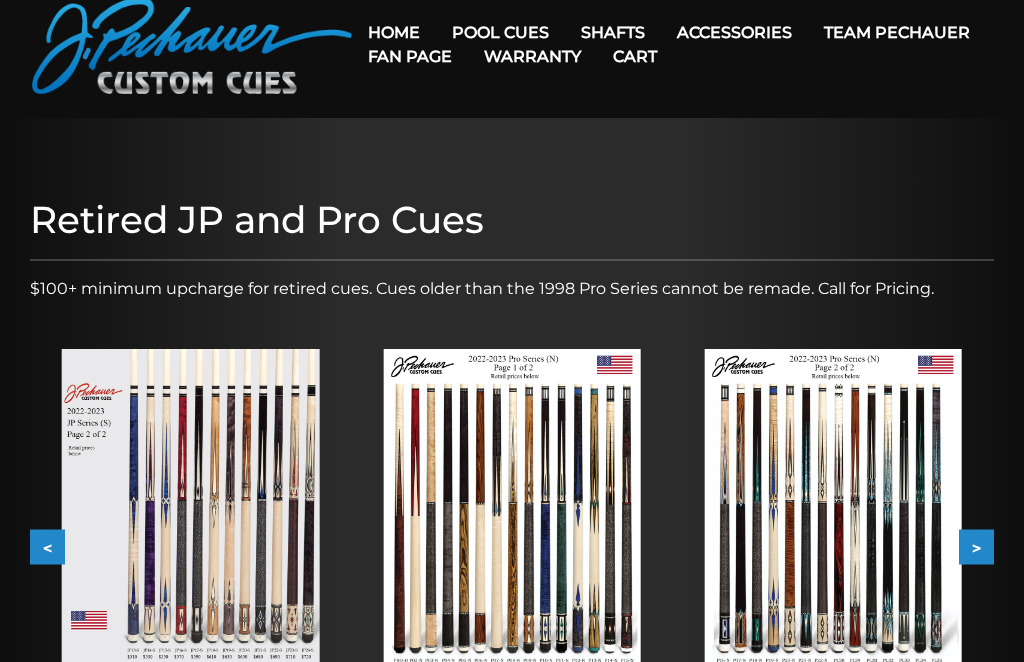 click on ">" at bounding box center (976, 546) 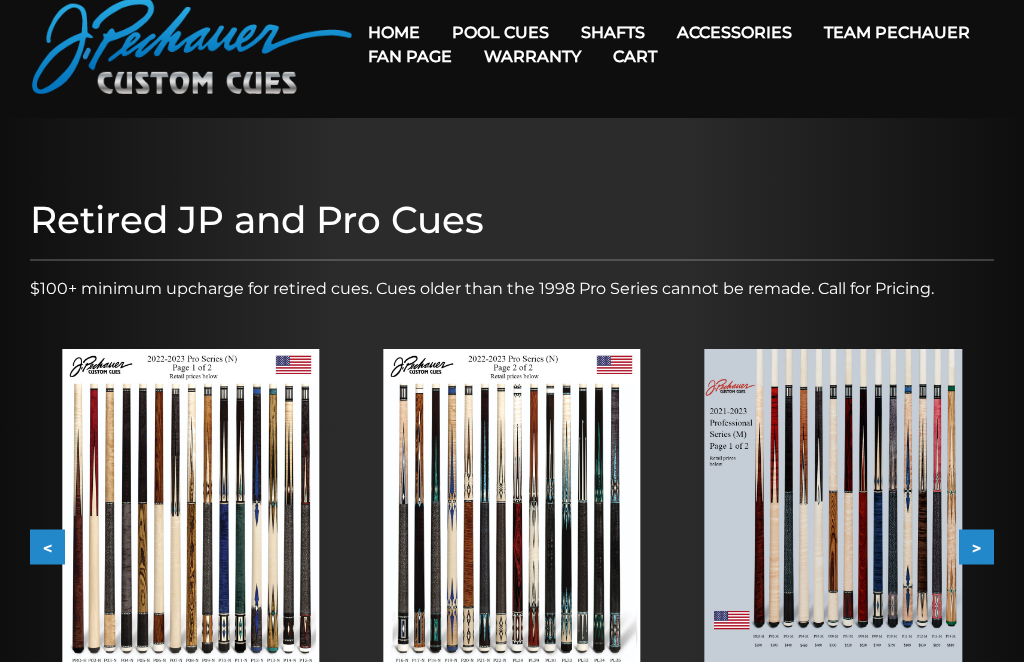 click on ">" at bounding box center (976, 546) 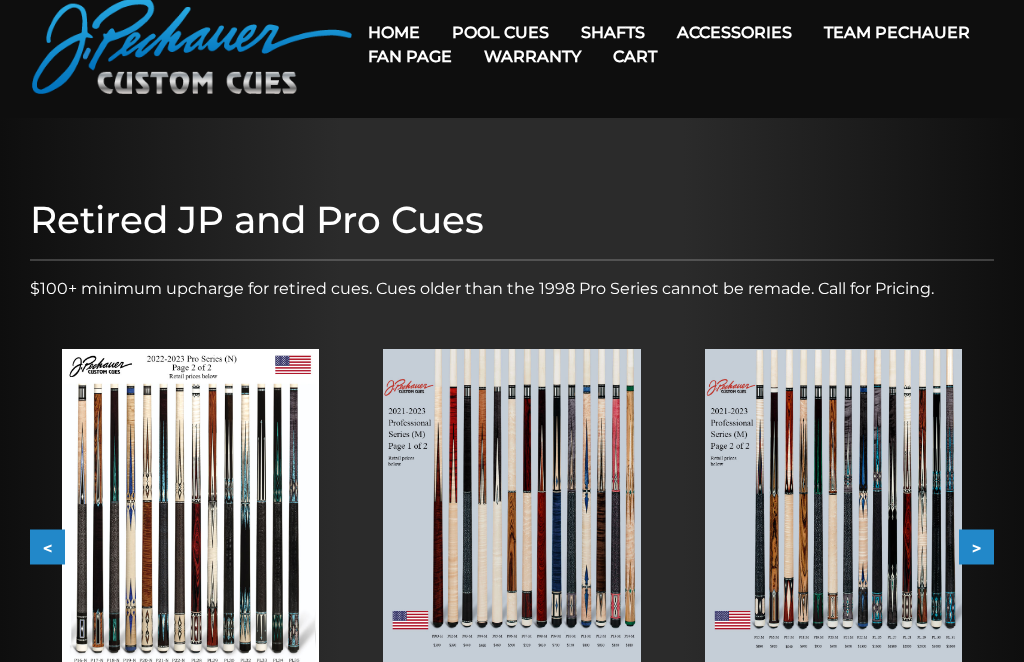 click on ">" at bounding box center [976, 546] 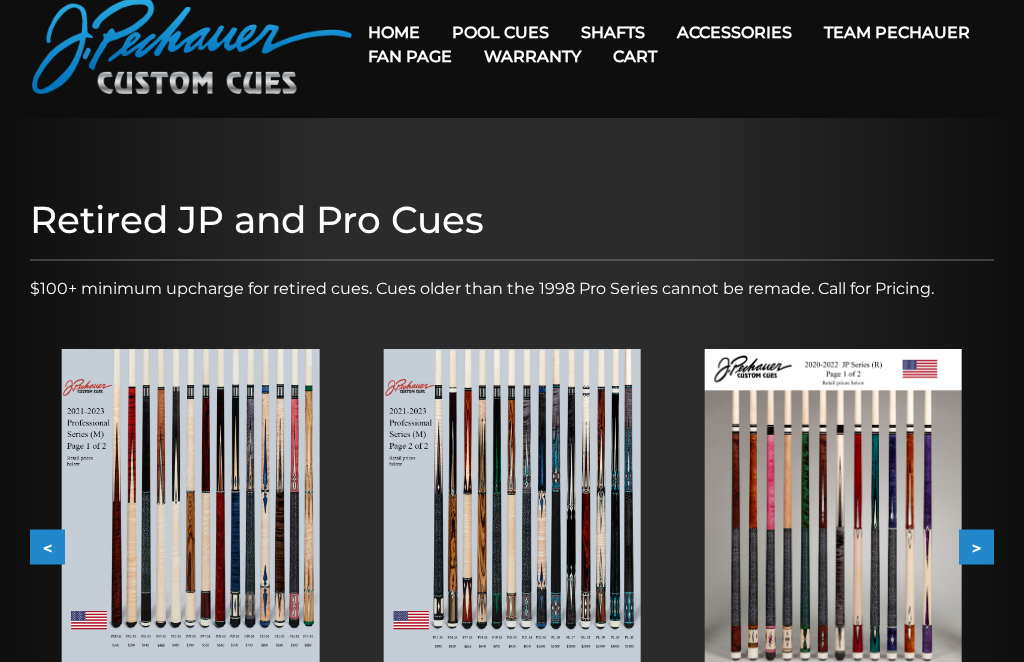 click on ">" at bounding box center (976, 546) 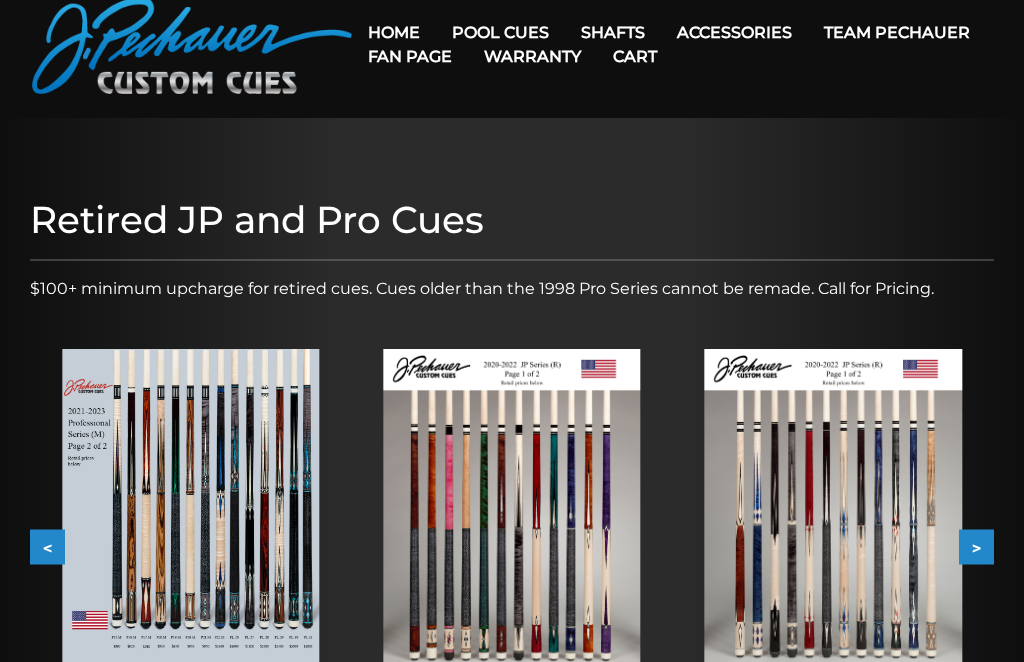 click on ">" at bounding box center (976, 546) 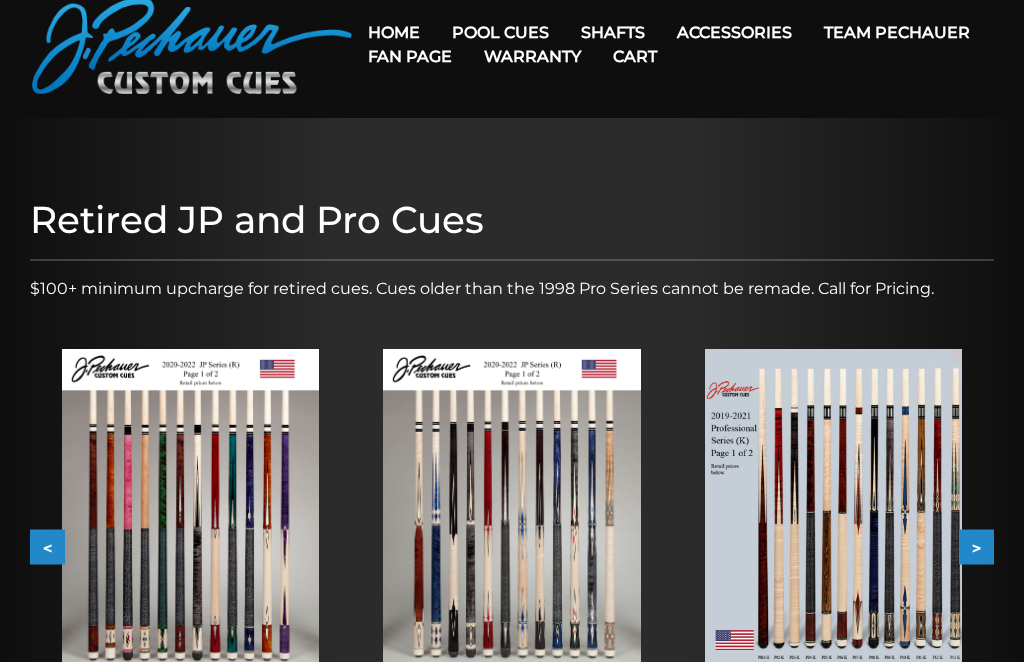 click on ">" at bounding box center (976, 546) 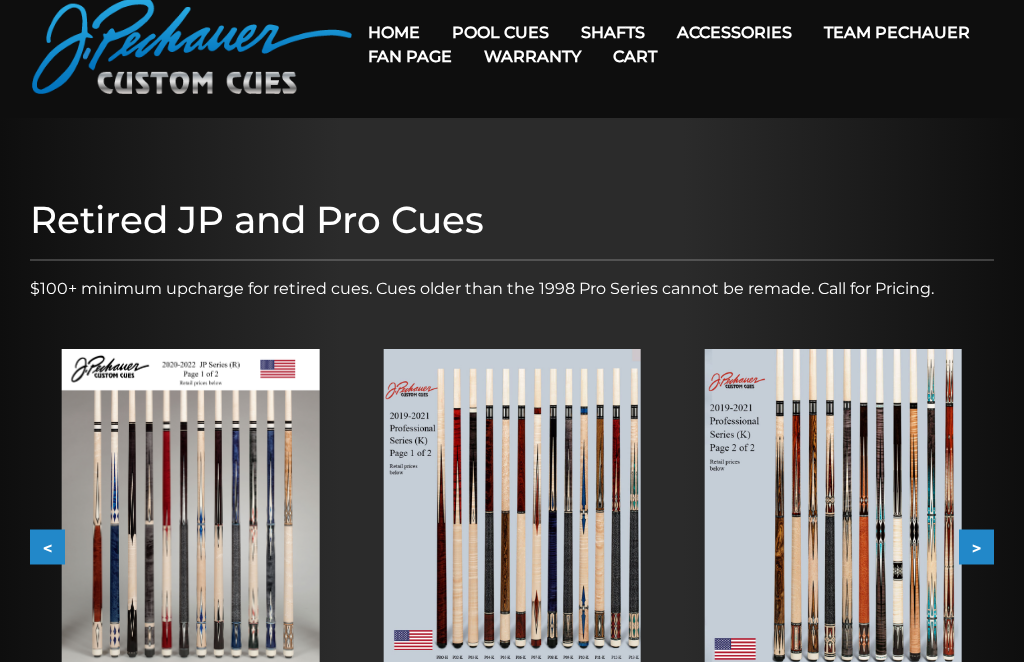 click on ">" at bounding box center (976, 546) 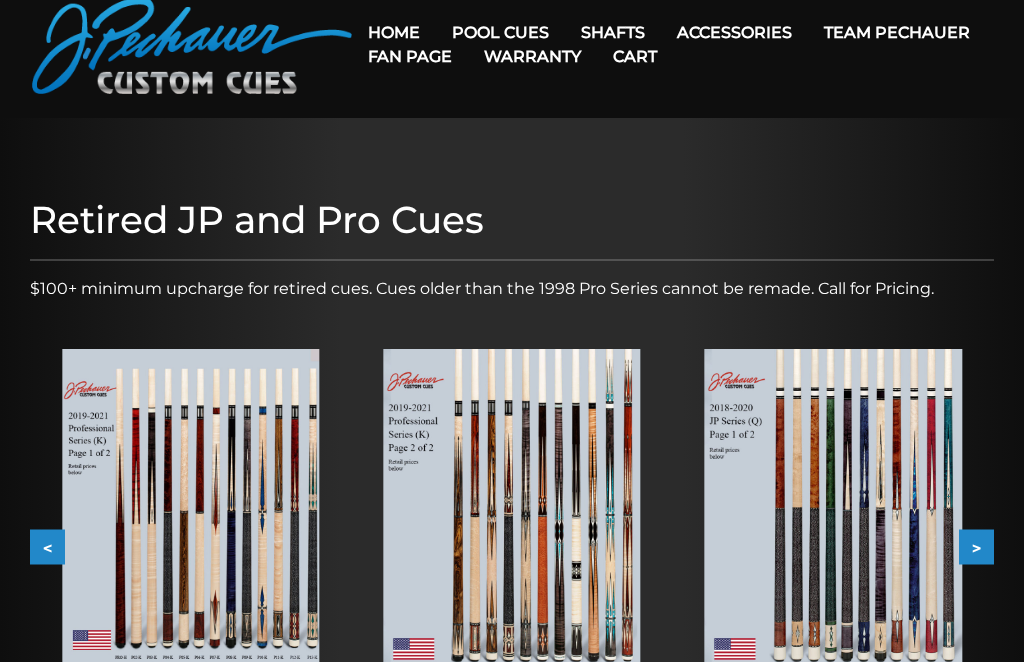 click on ">" at bounding box center [976, 546] 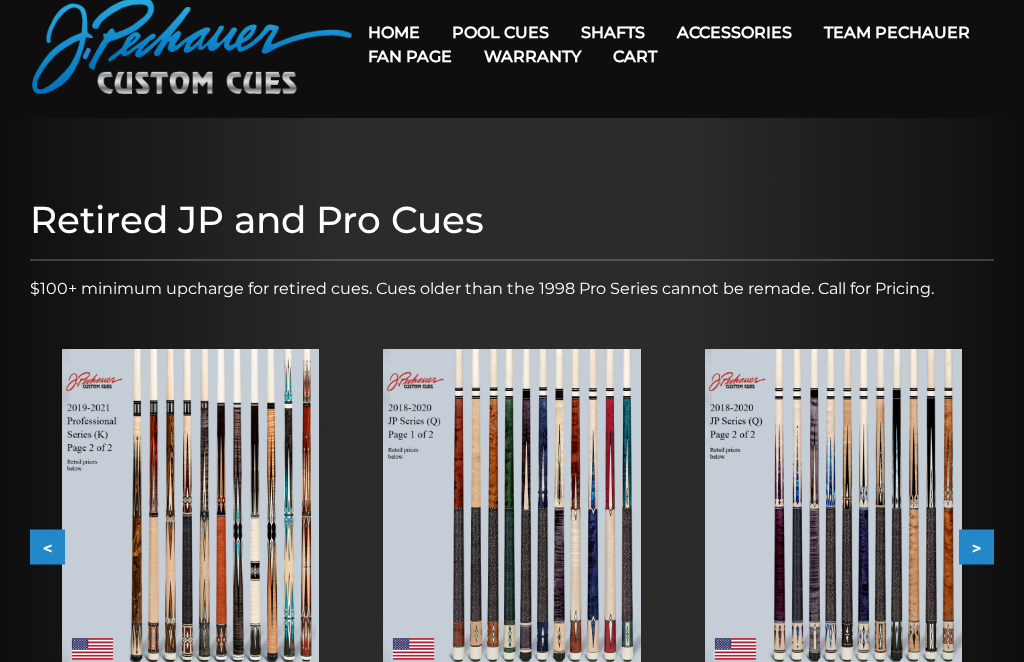 click on ">" at bounding box center (976, 546) 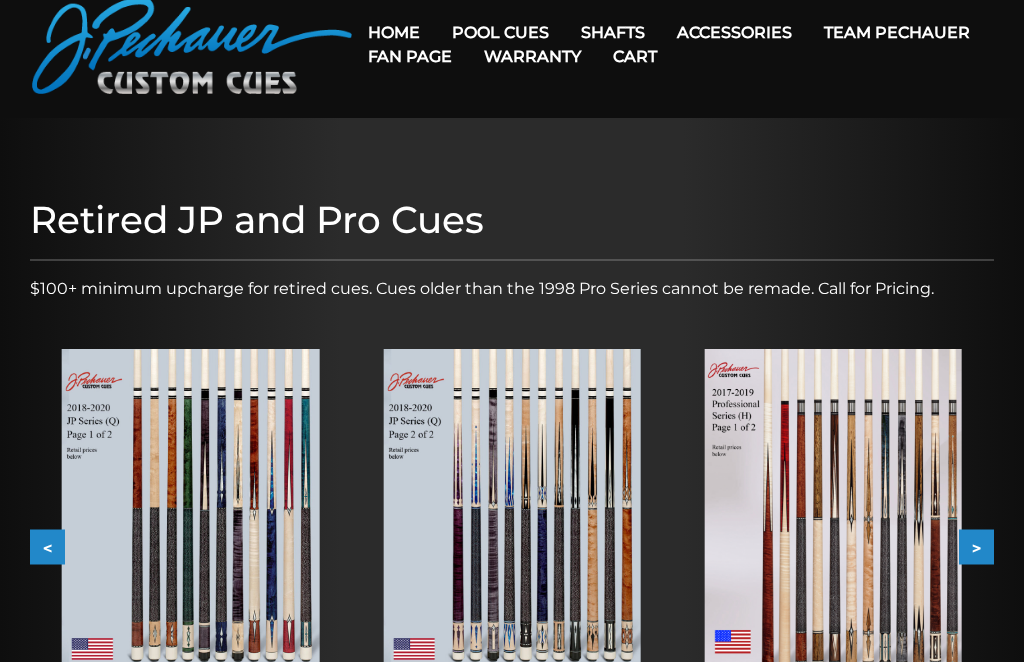 click on ">" at bounding box center [976, 546] 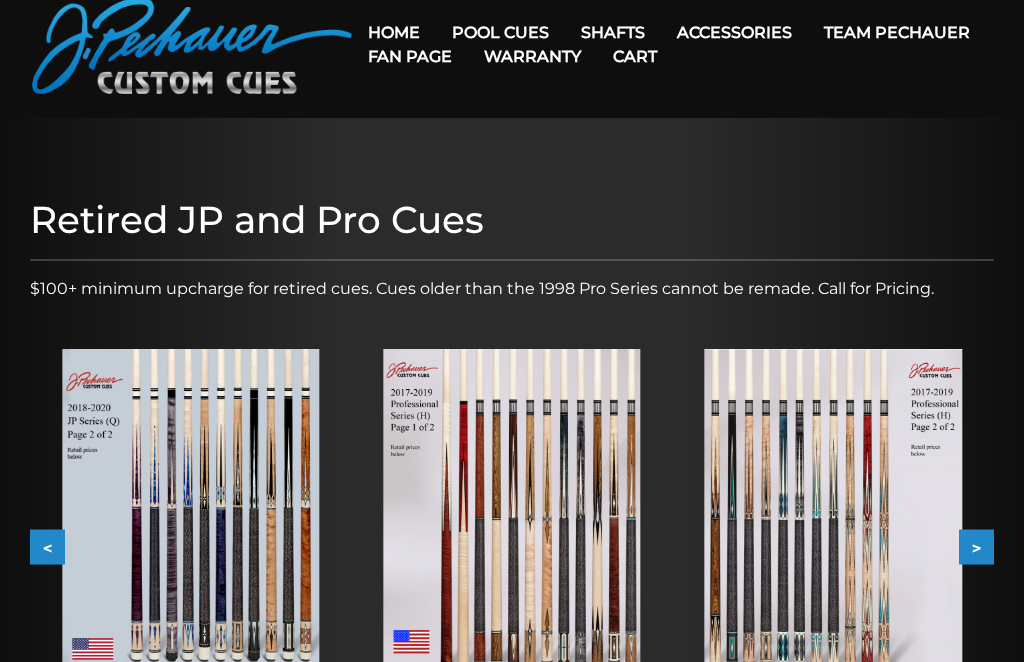 click at bounding box center (833, 523) 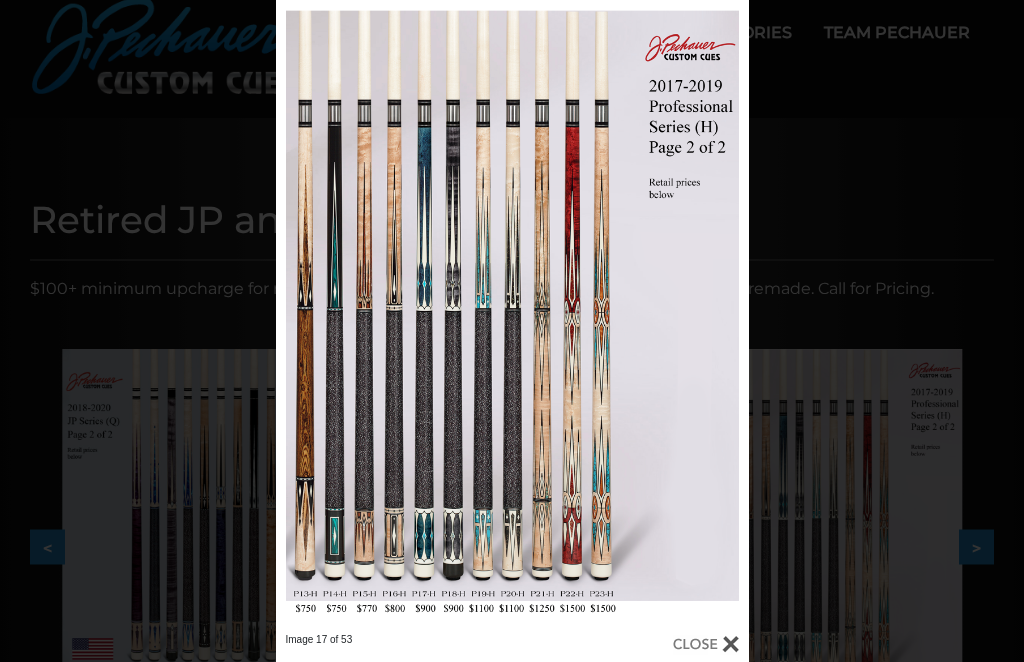 scroll, scrollTop: 74, scrollLeft: 0, axis: vertical 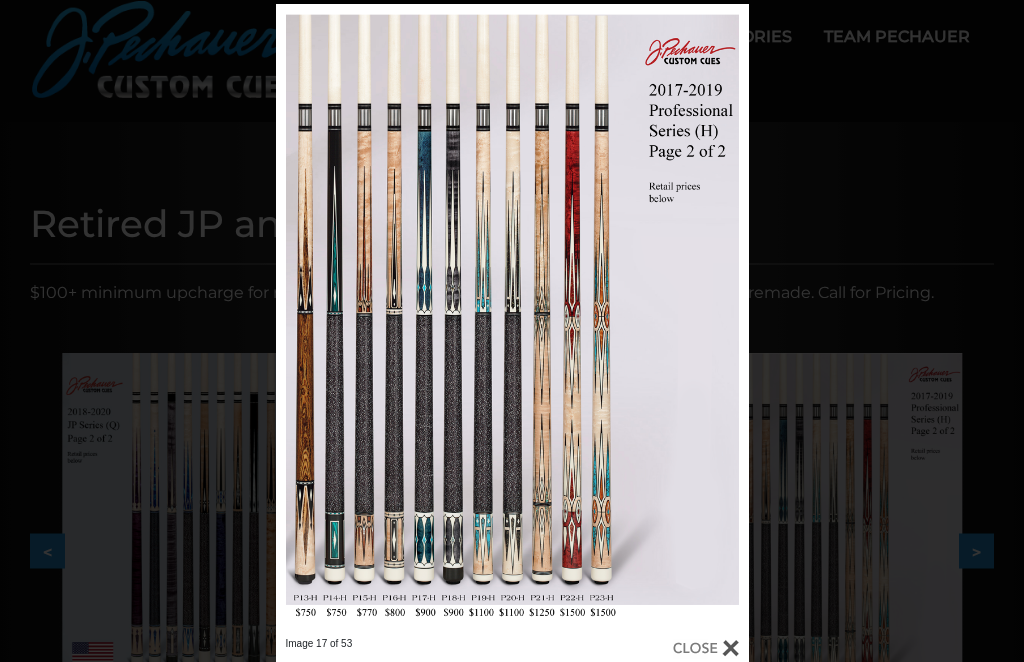 click at bounding box center [706, 648] 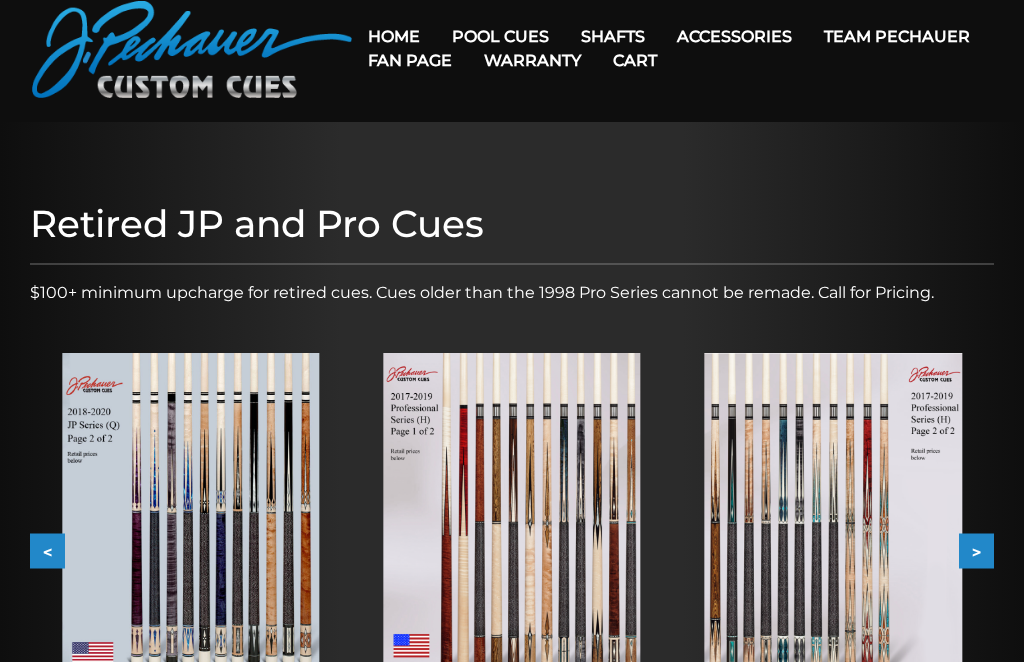 click on ">" at bounding box center [976, 550] 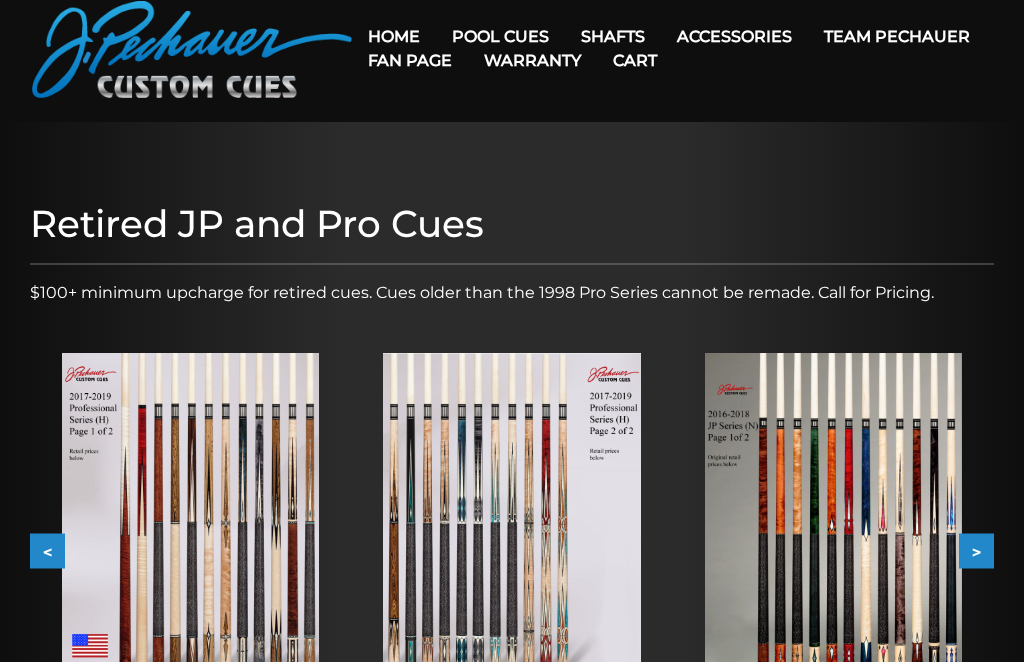 click on ">" at bounding box center [976, 550] 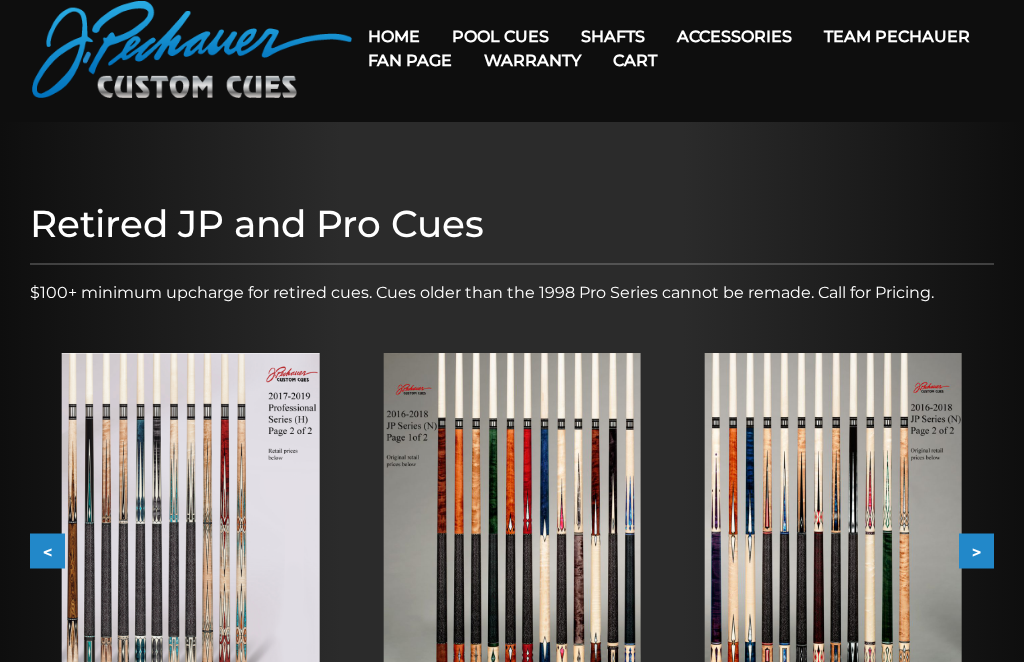 click on ">" at bounding box center (976, 550) 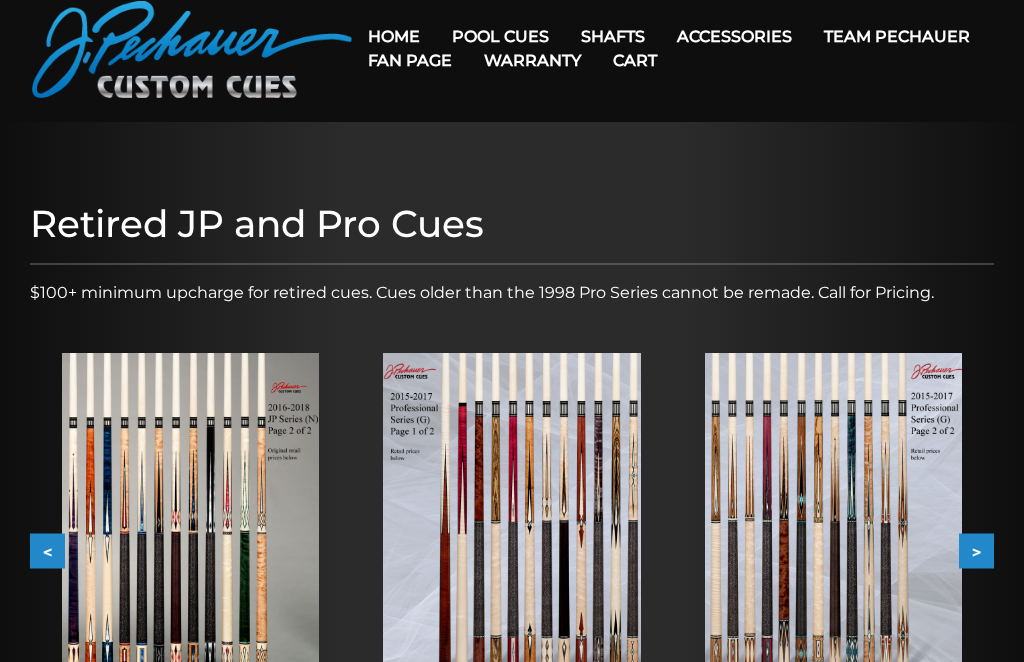 click on ">" at bounding box center [976, 550] 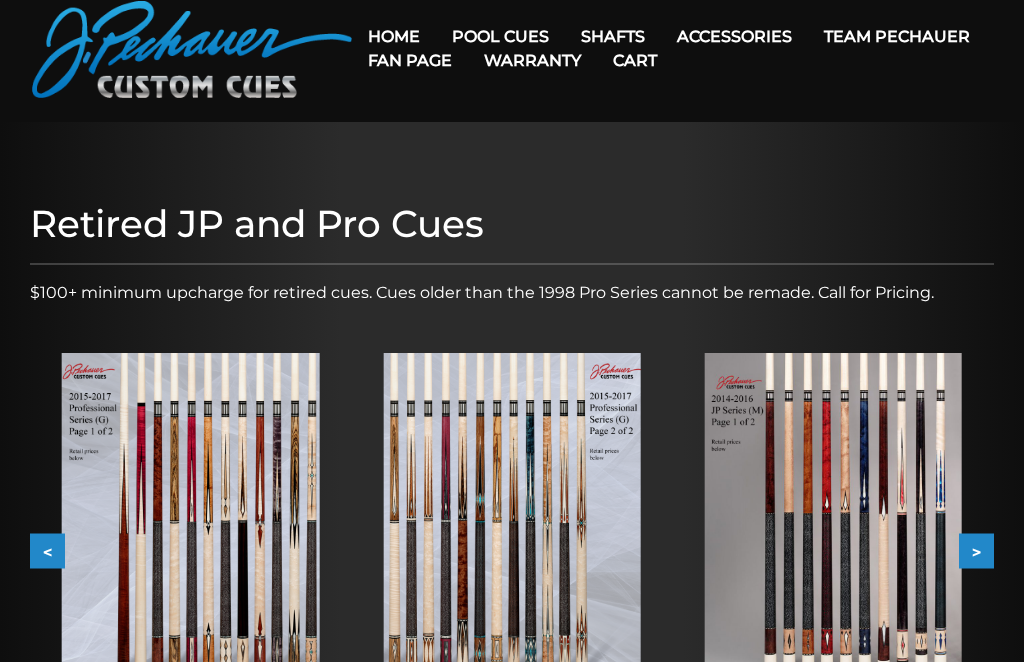 click on ">" at bounding box center (976, 550) 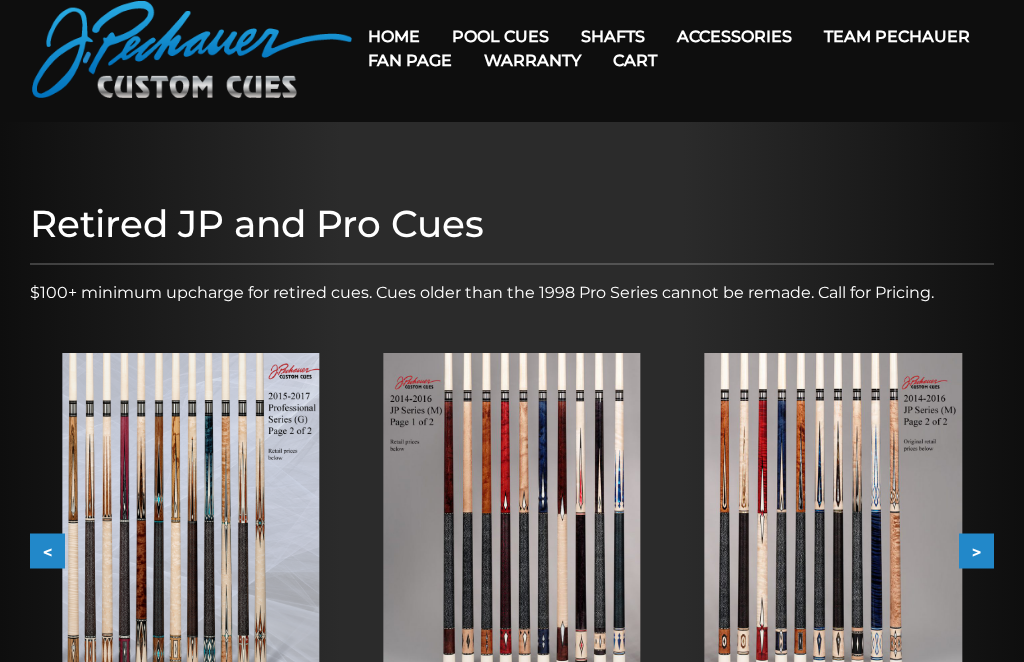 click on ">" at bounding box center [976, 550] 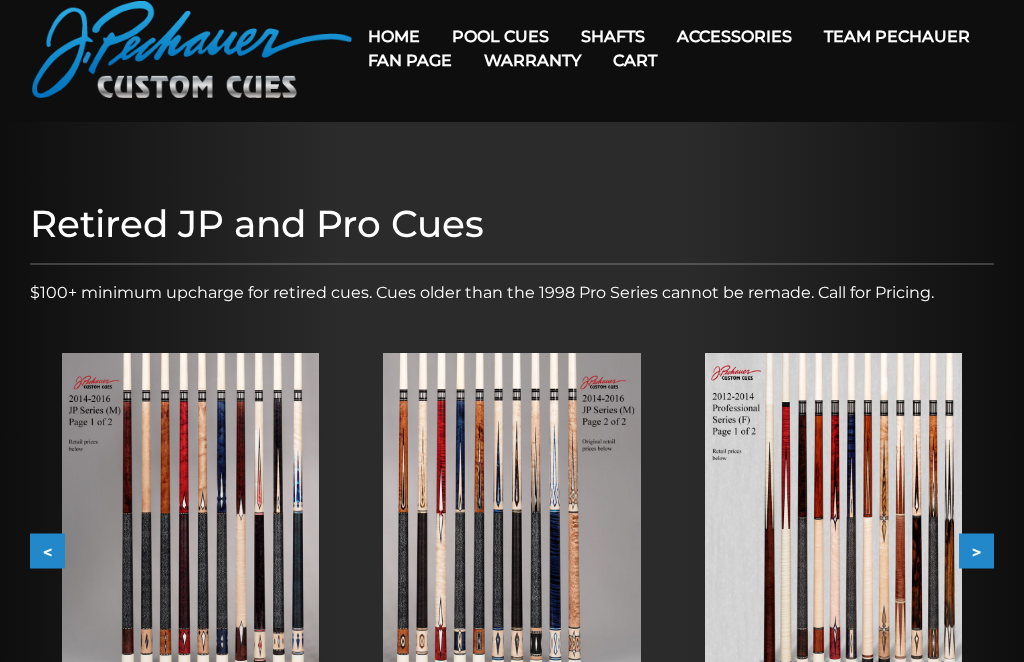 click on ">" at bounding box center (976, 550) 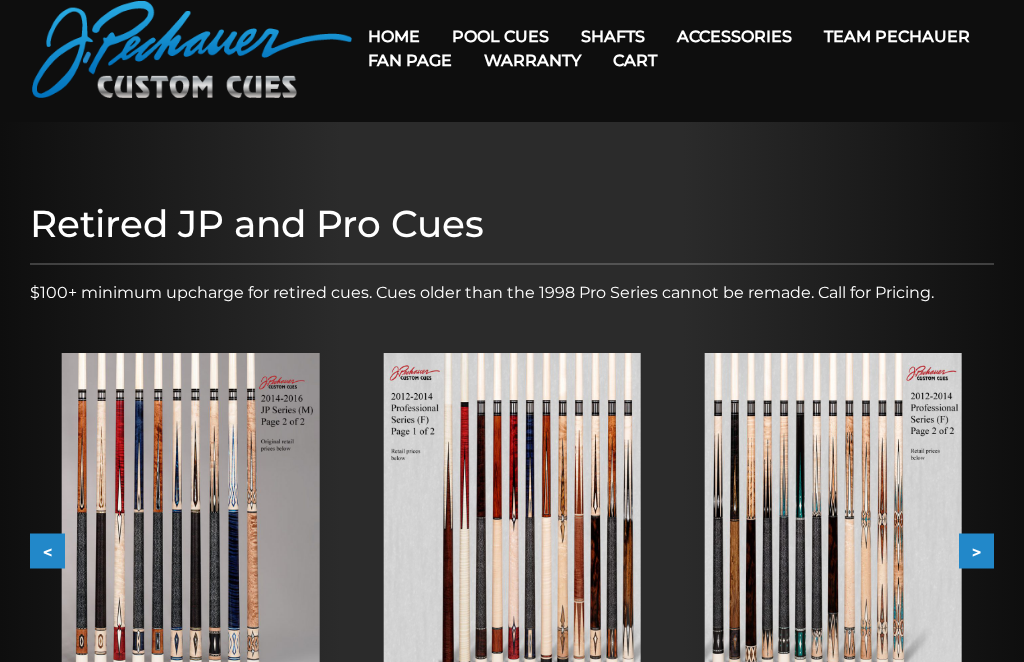 click on ">" at bounding box center (976, 550) 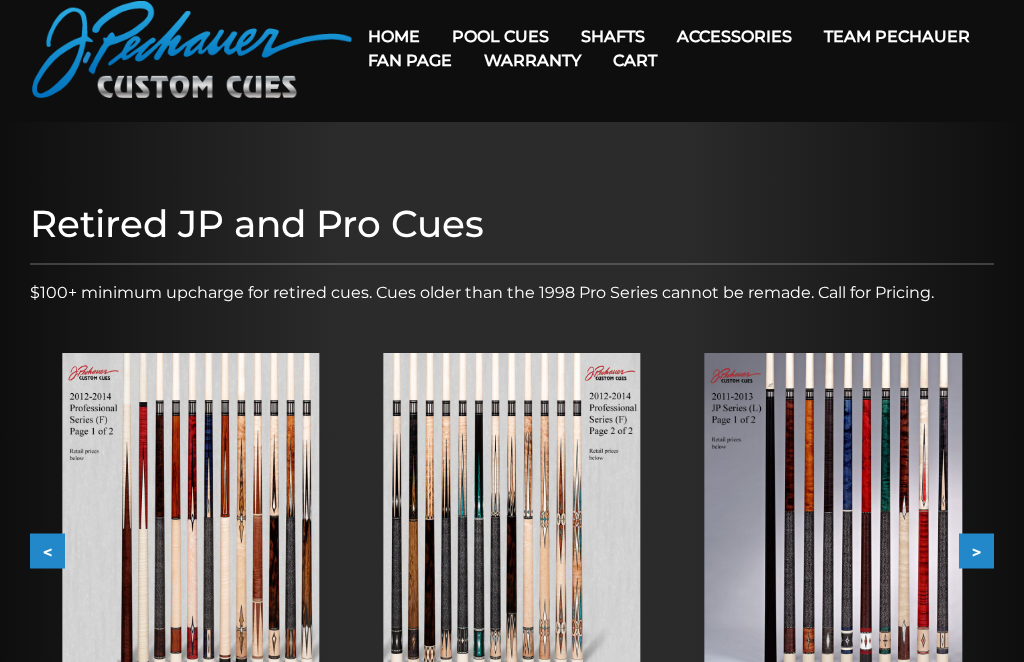 click on ">" at bounding box center (976, 550) 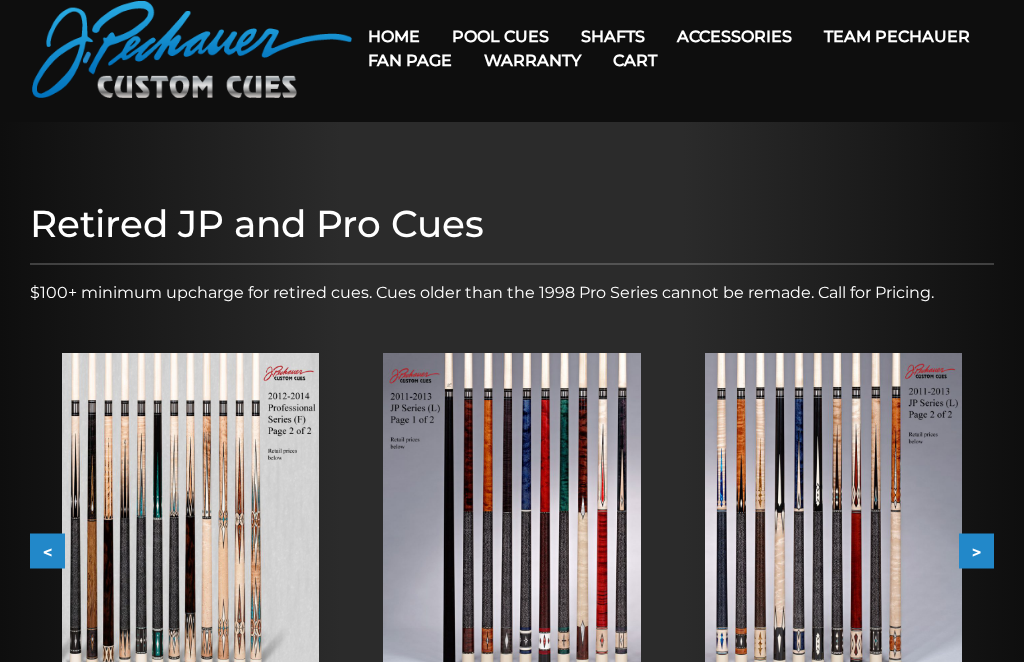 click on ">" at bounding box center [976, 550] 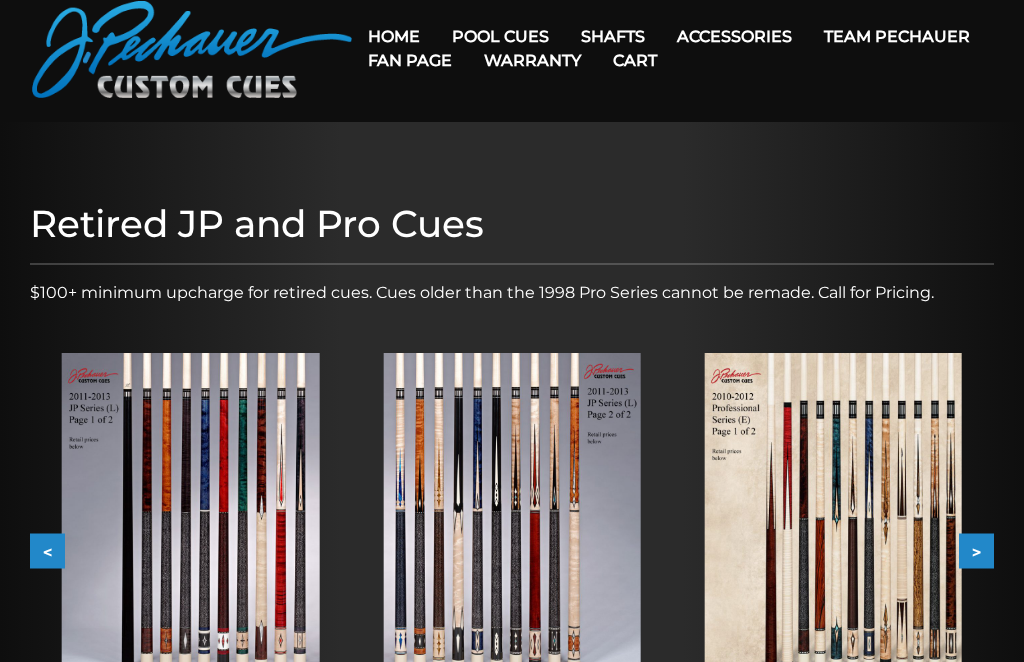 click on ">" at bounding box center [976, 550] 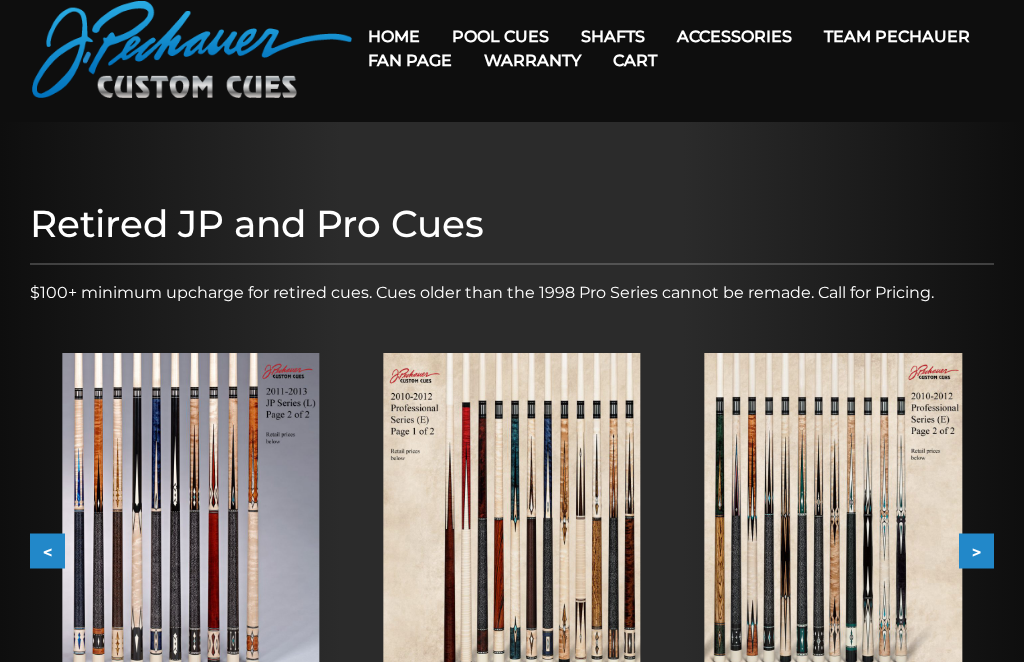 click on ">" at bounding box center [976, 550] 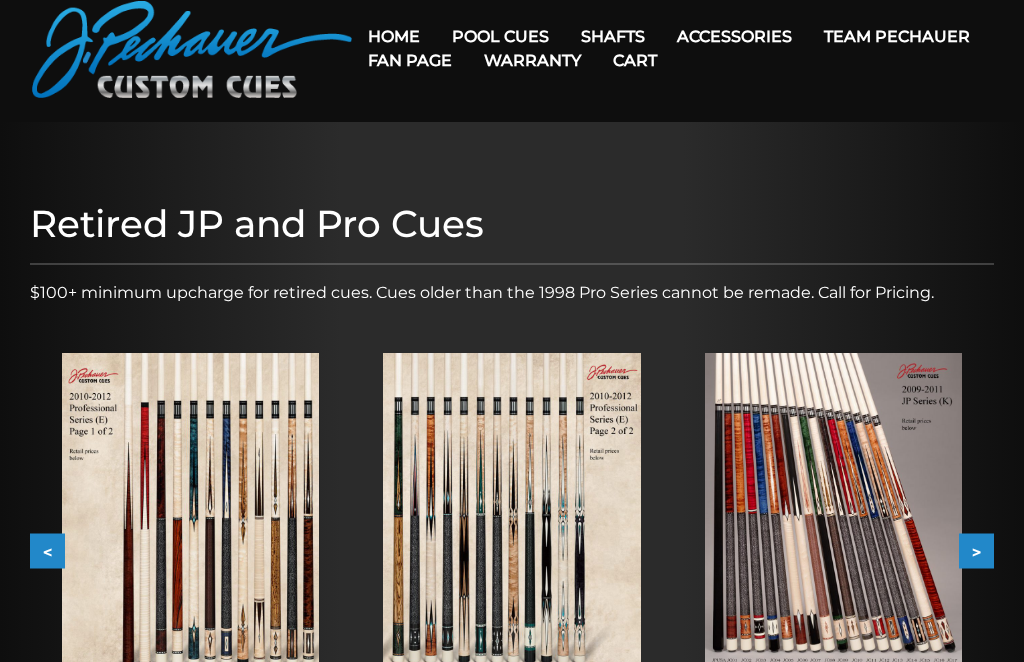 click on ">" at bounding box center [976, 550] 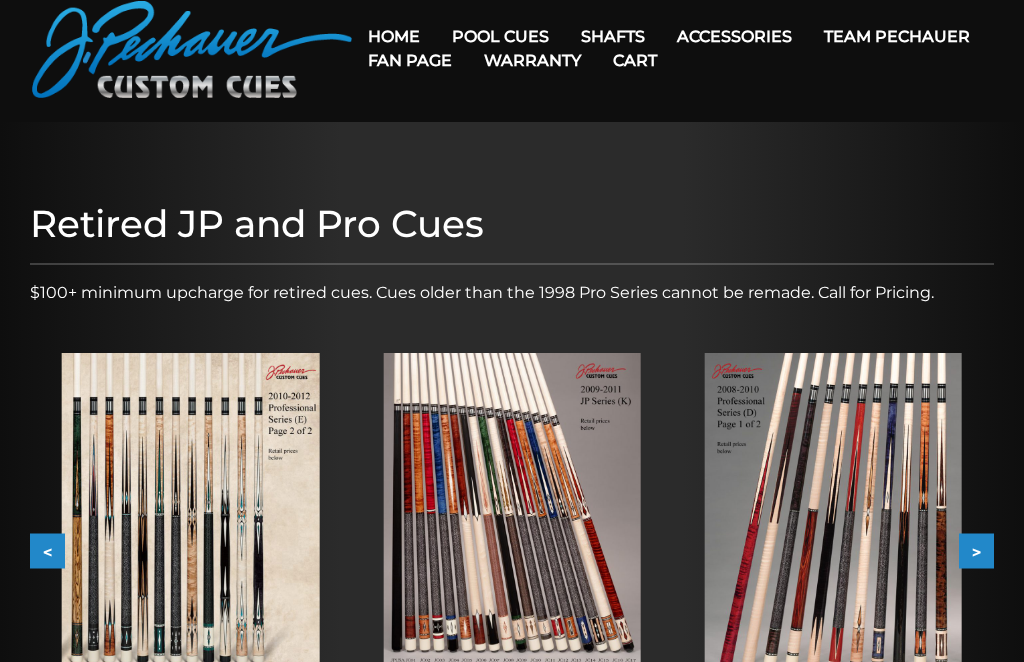 click on ">" at bounding box center [976, 550] 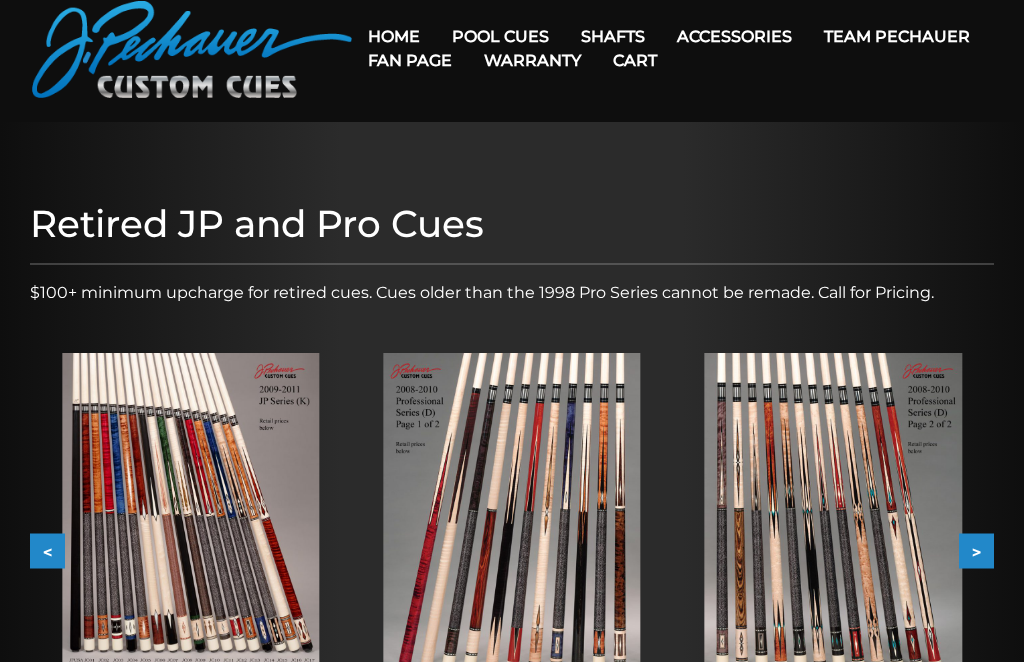click on "Retired JP and Pro Cues
$100+ minimum upcharge for retired cues. Cues older than the 1998 Pro Series cannot be remade. Call for Pricing.
< > slide  30 to 32   of 53
[YEAR]-[YEAR] 1  of 2
[YEAR]-[YEAR] 2  of 2
[YEAR]-[YEAR] 1  of 2
[YEAR]-[YEAR] 2  of 2
[YEAR]-[YEAR] 1  of 2
[YEAR]-[YEAR] 2  of 2
[YEAR]-[YEAR] 1  of 2
[YEAR]-[YEAR] 2  of 2
[YEAR]-[YEAR] 1  of 2
[YEAR]-[YEAR] 2  of 2
[YEAR]-[YEAR] 1  of 2
[YEAR]-[YEAR] 2  of 2
[YEAR]-[YEAR] 1  of 2
[YEAR]-[YEAR] 2  of 2
[YEAR]-[YEAR]
[YEAR]-[YEAR]    1 of 2
[YEAR]-[YEAR]     2 of 2
[YEAR]-[YEAR]
[YEAR]
[YEAR] 1 of 2
[YEAR] 2 of 2" at bounding box center [512, 491] 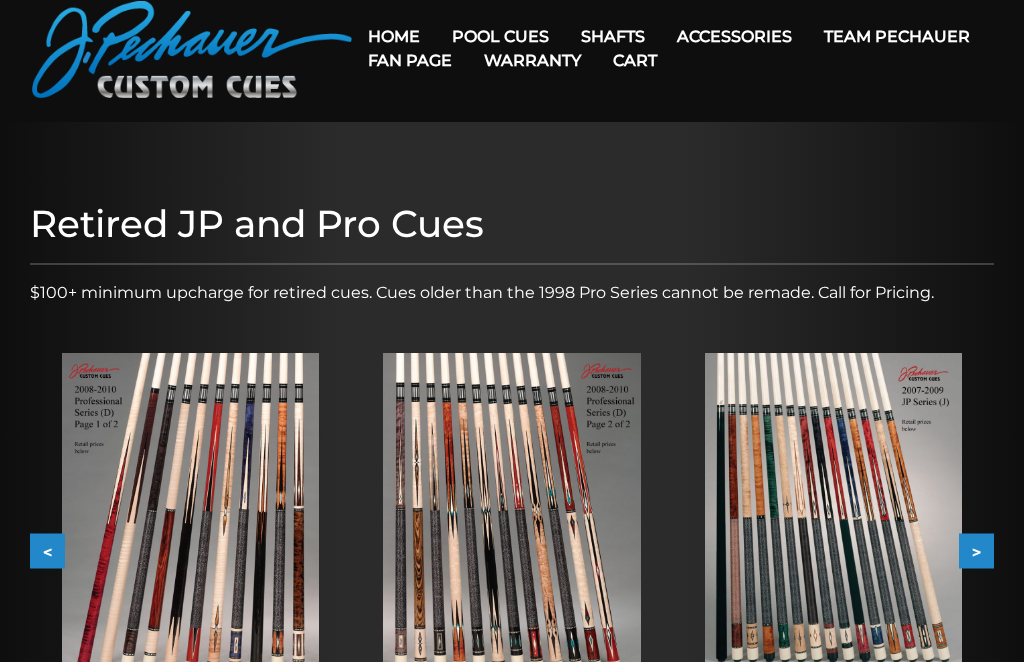 click on ">" at bounding box center (976, 550) 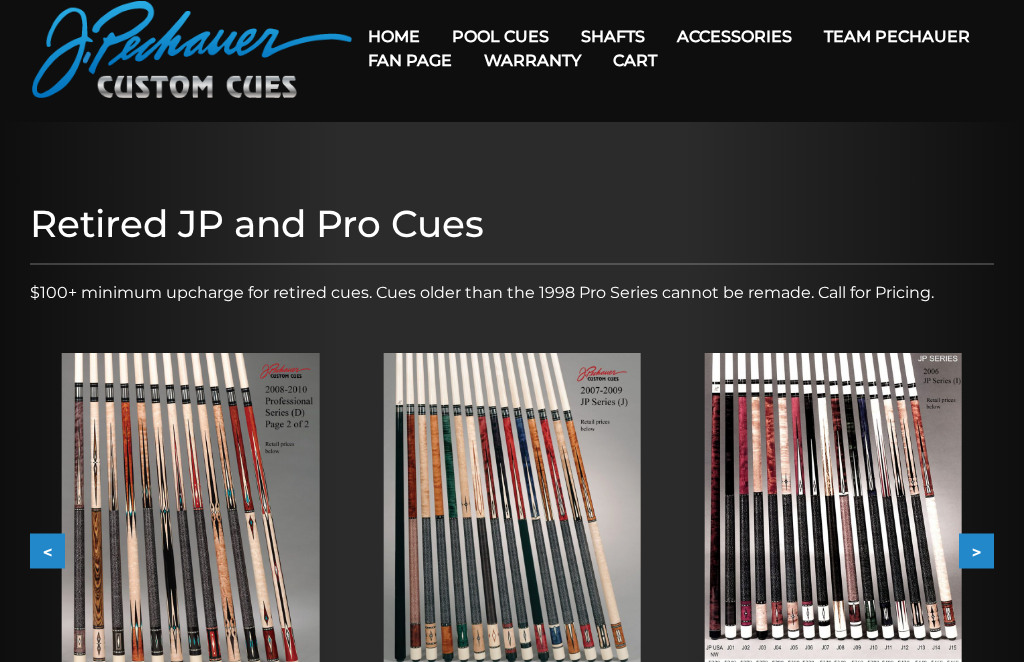 scroll, scrollTop: 0, scrollLeft: 0, axis: both 